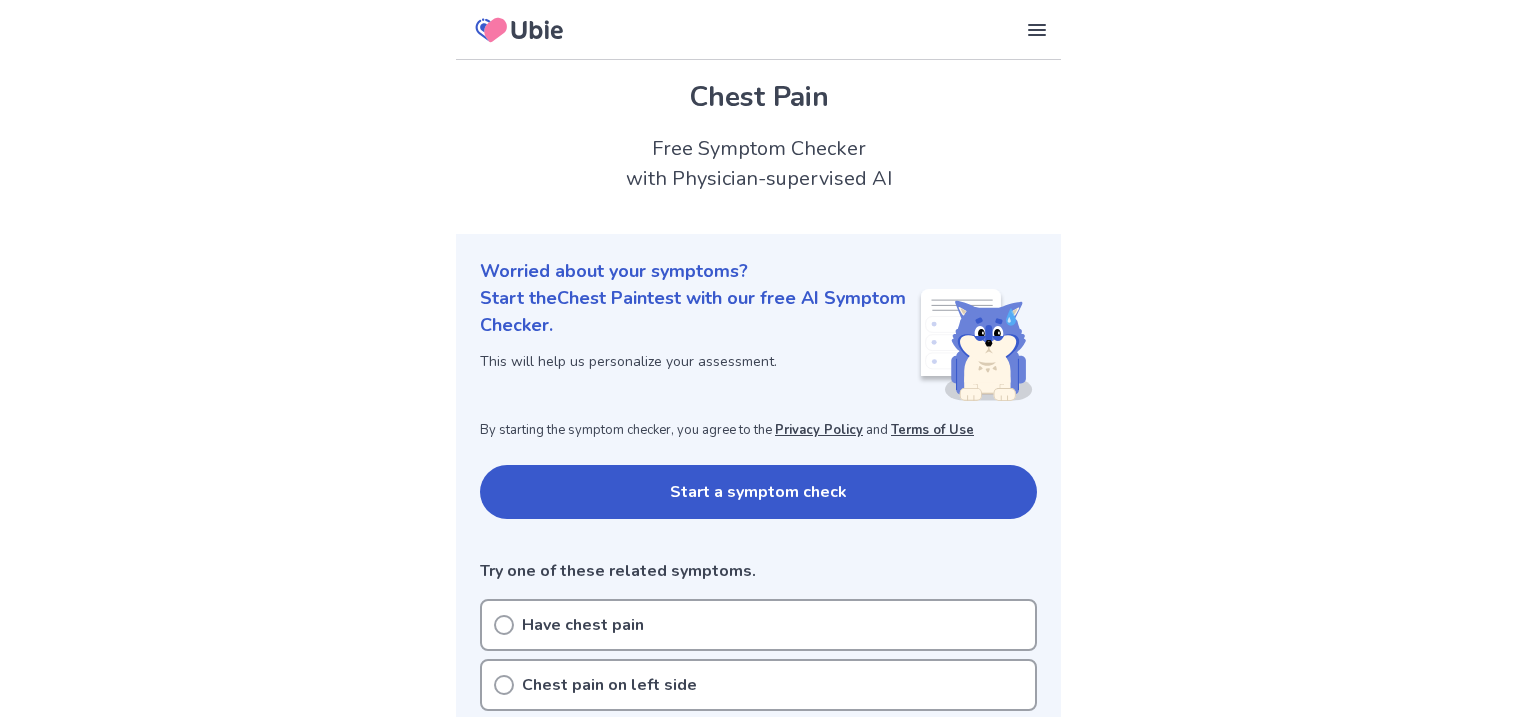 scroll, scrollTop: 0, scrollLeft: 0, axis: both 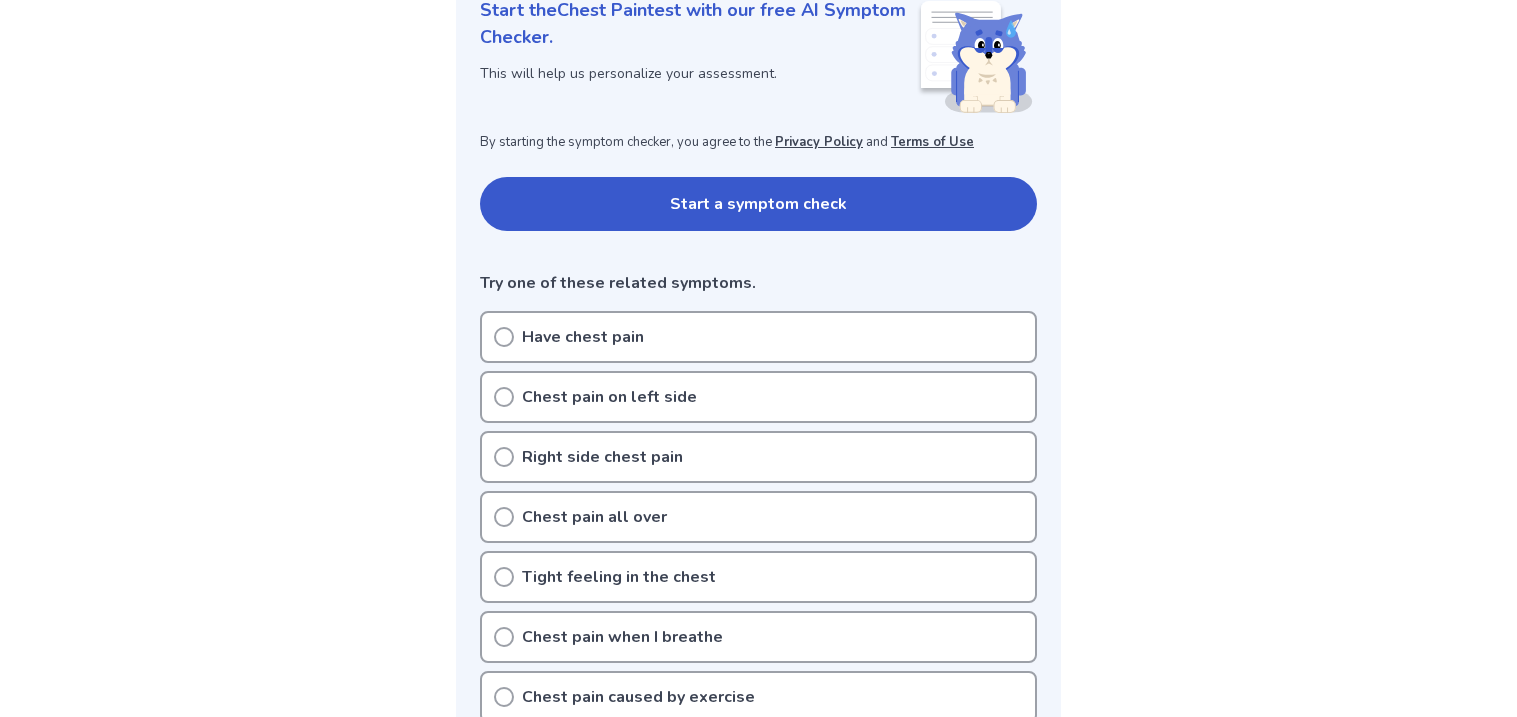 click on "Start a symptom check" at bounding box center [758, 204] 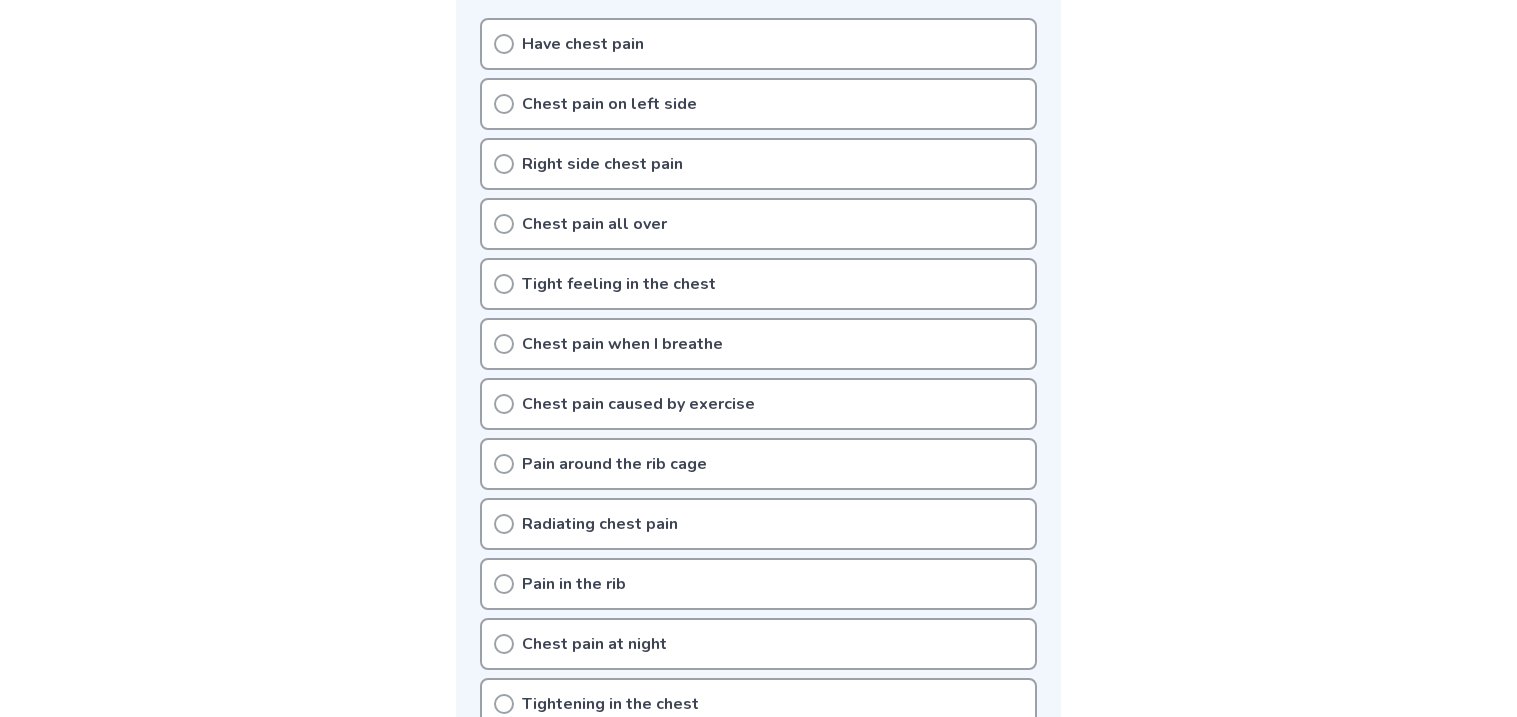 scroll, scrollTop: 584, scrollLeft: 0, axis: vertical 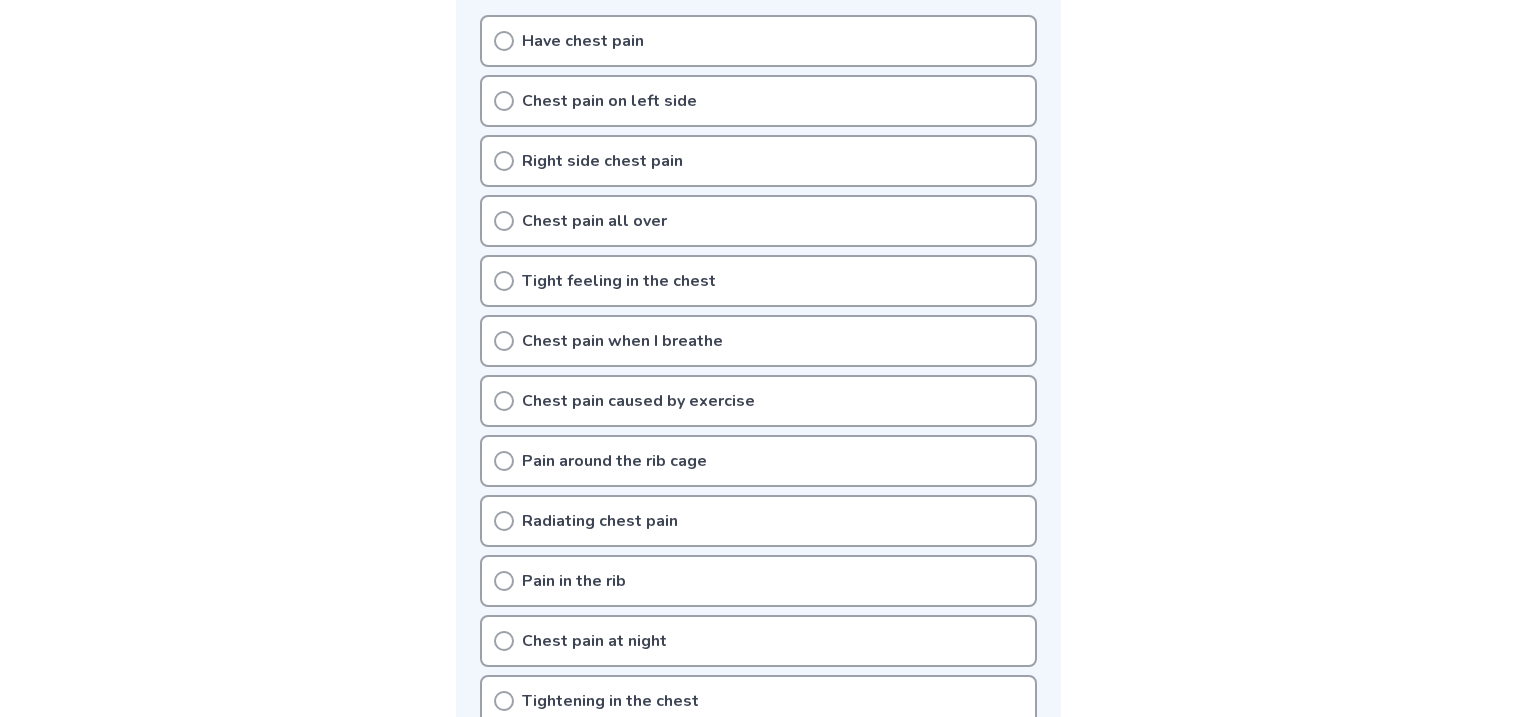 click 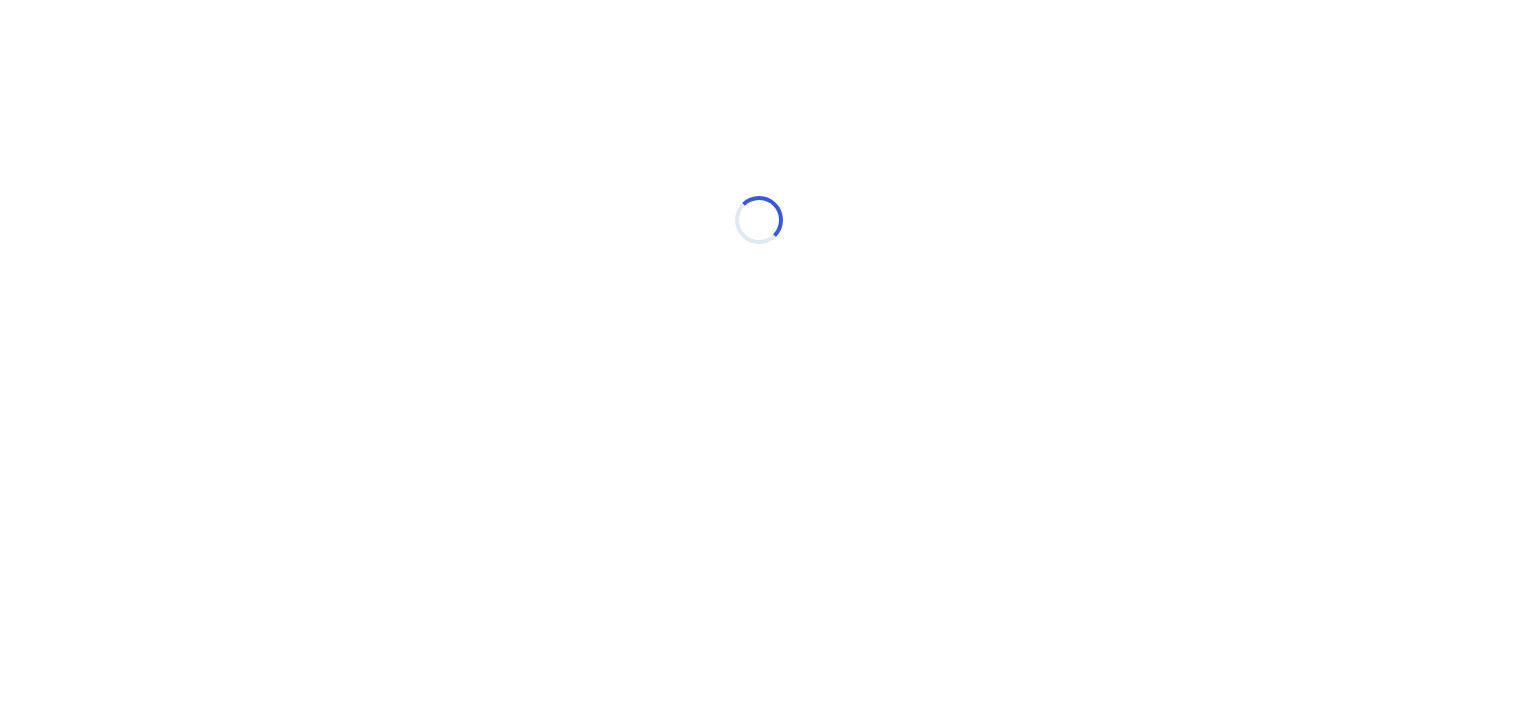 scroll, scrollTop: 0, scrollLeft: 0, axis: both 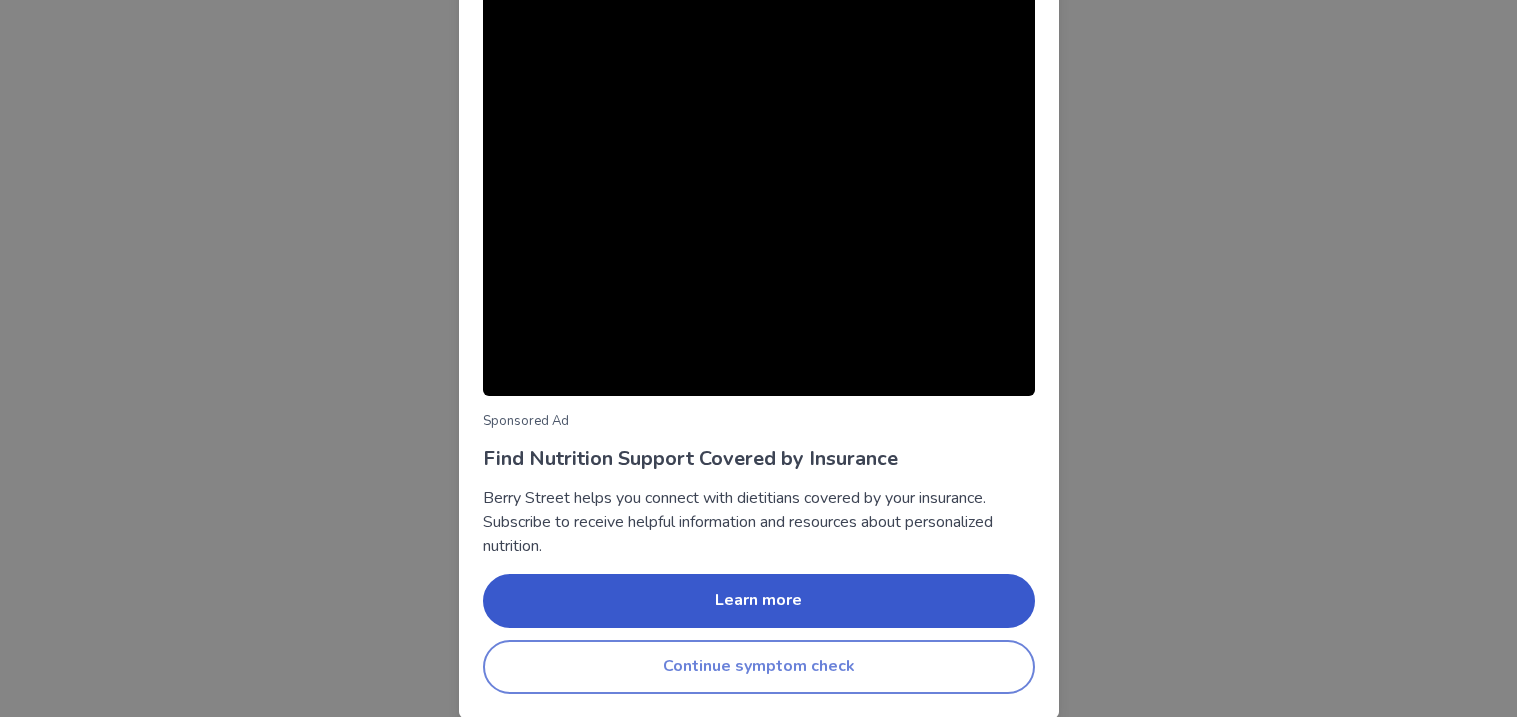 click on "Continue symptom check" at bounding box center [759, 667] 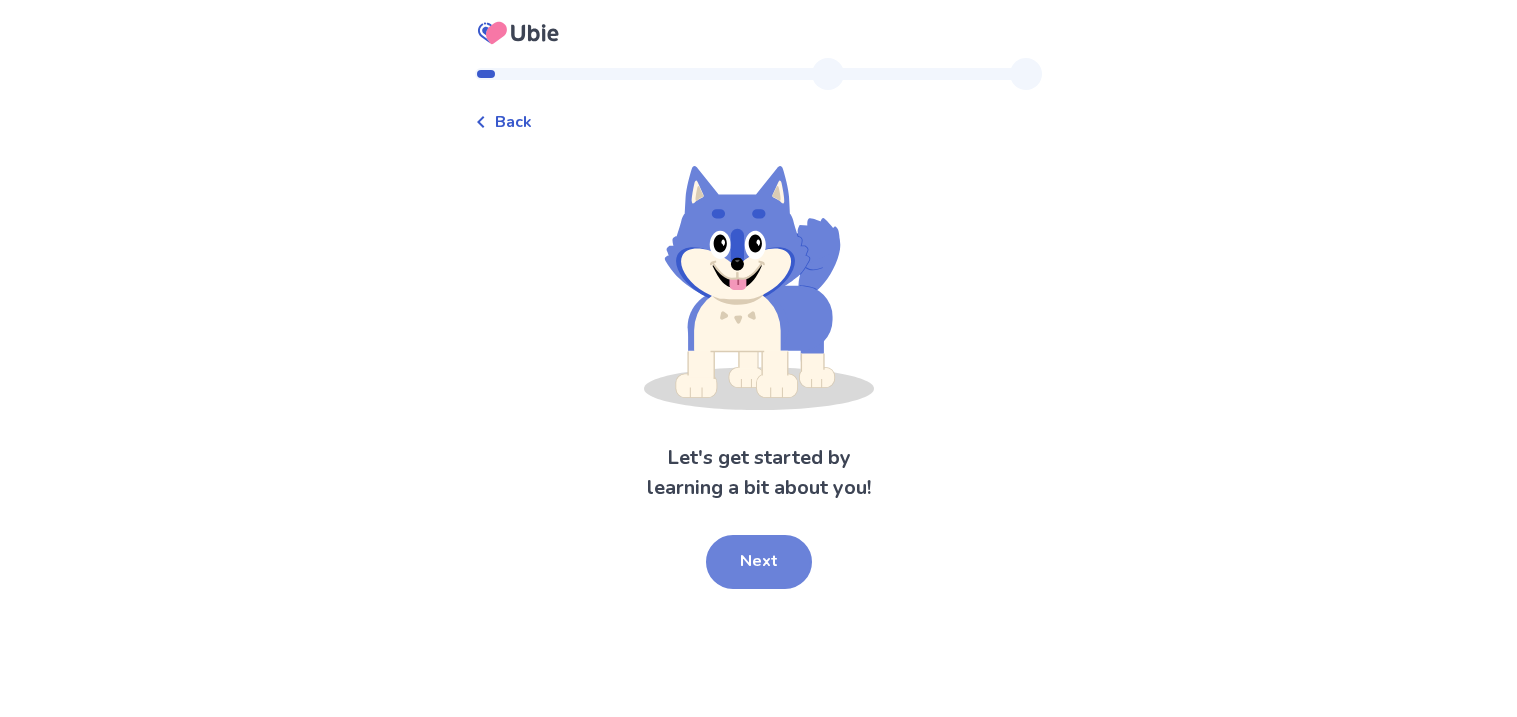 click on "Next" at bounding box center (759, 562) 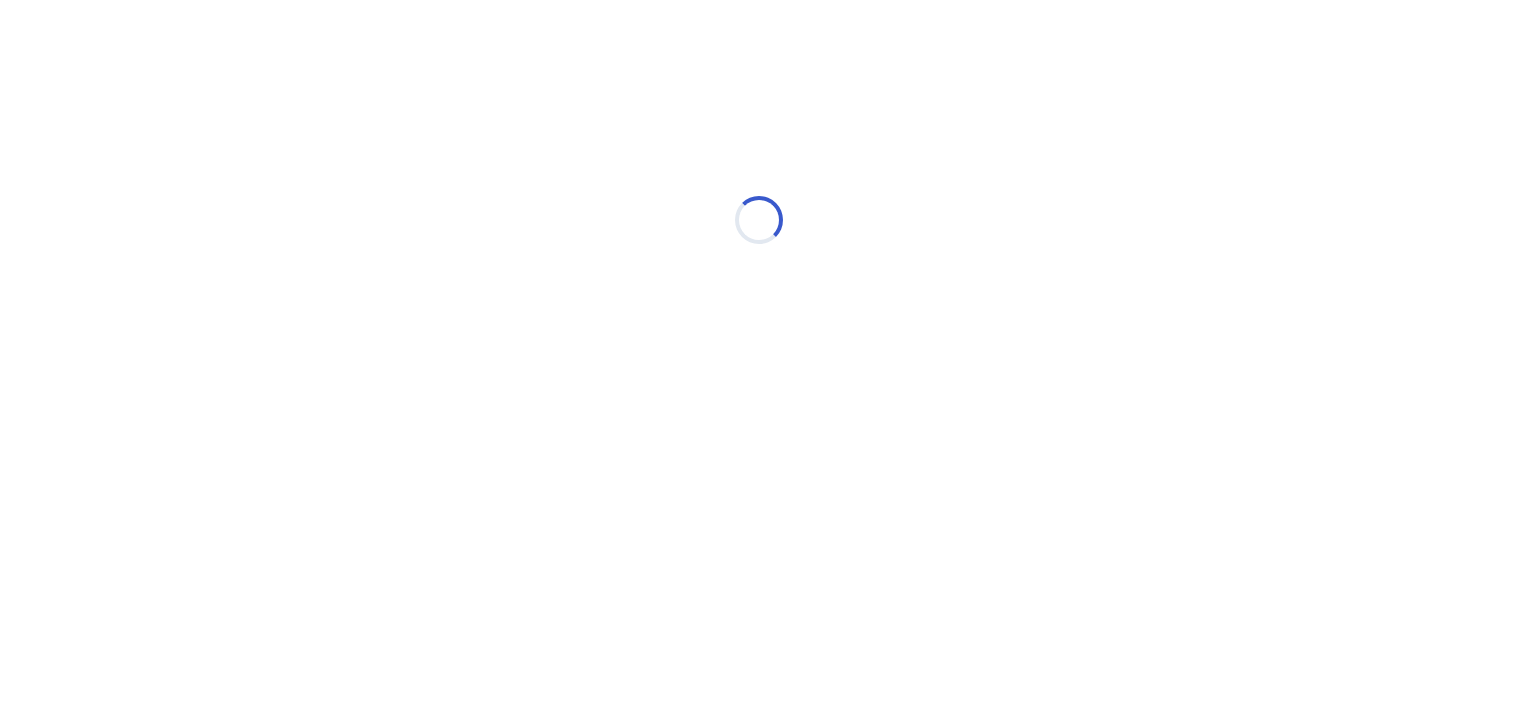 scroll, scrollTop: 0, scrollLeft: 0, axis: both 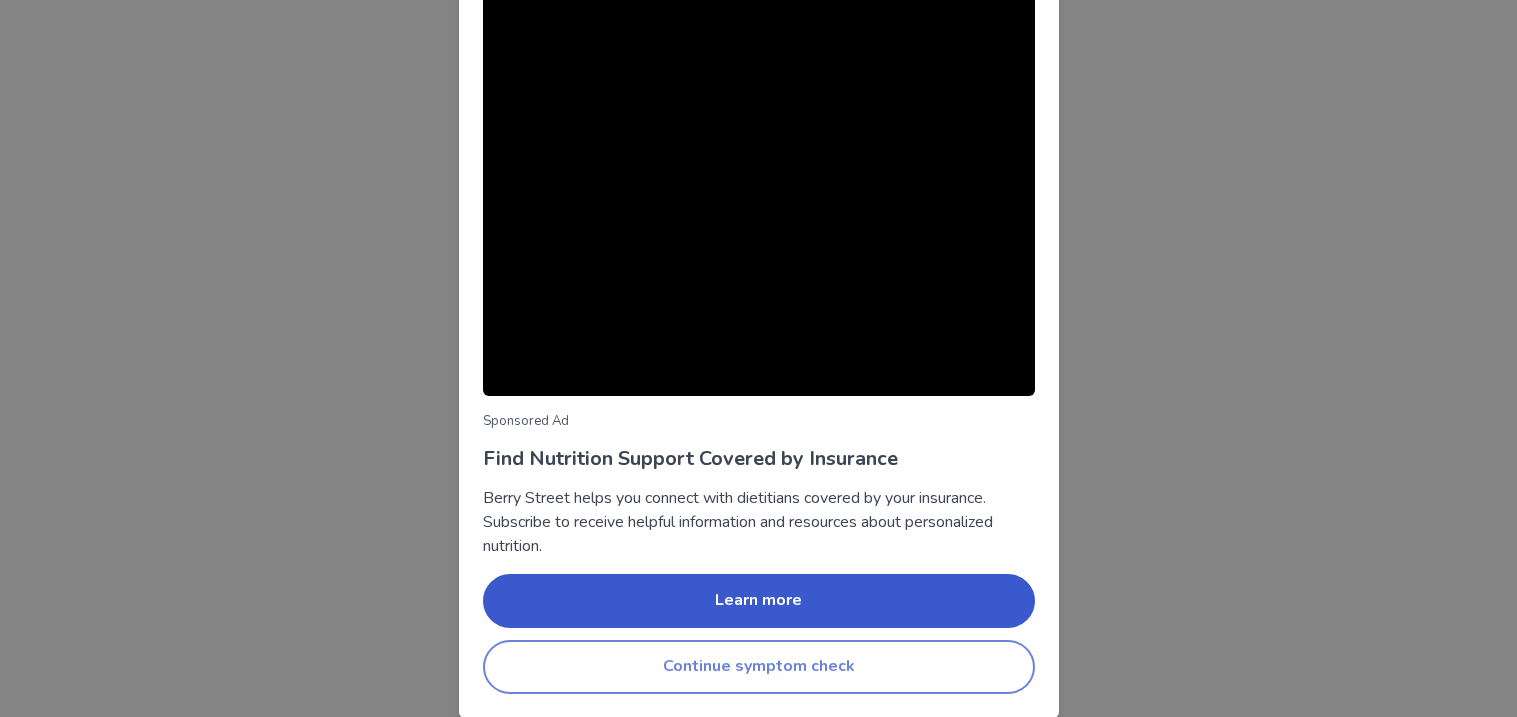 click on "Continue symptom check" at bounding box center (759, 667) 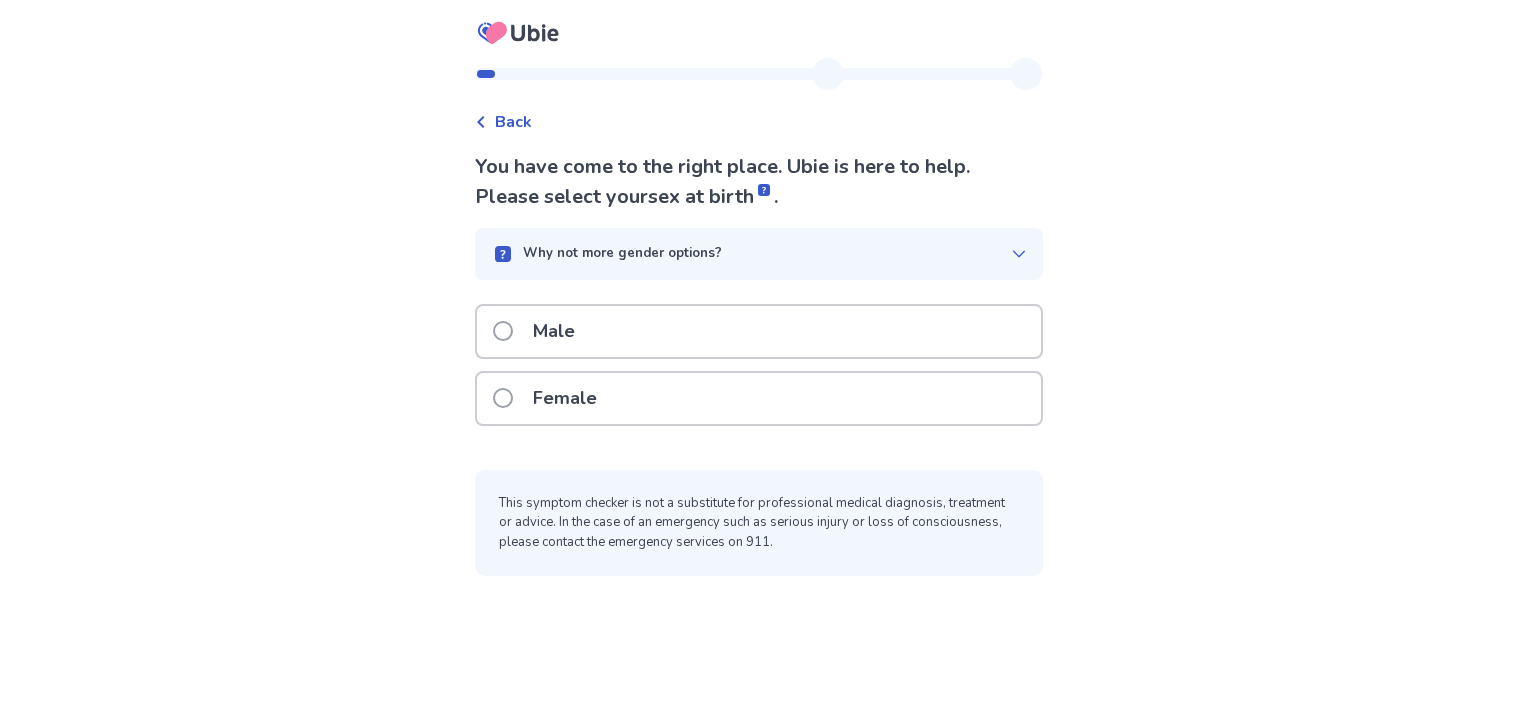 click on "Male" at bounding box center (540, 331) 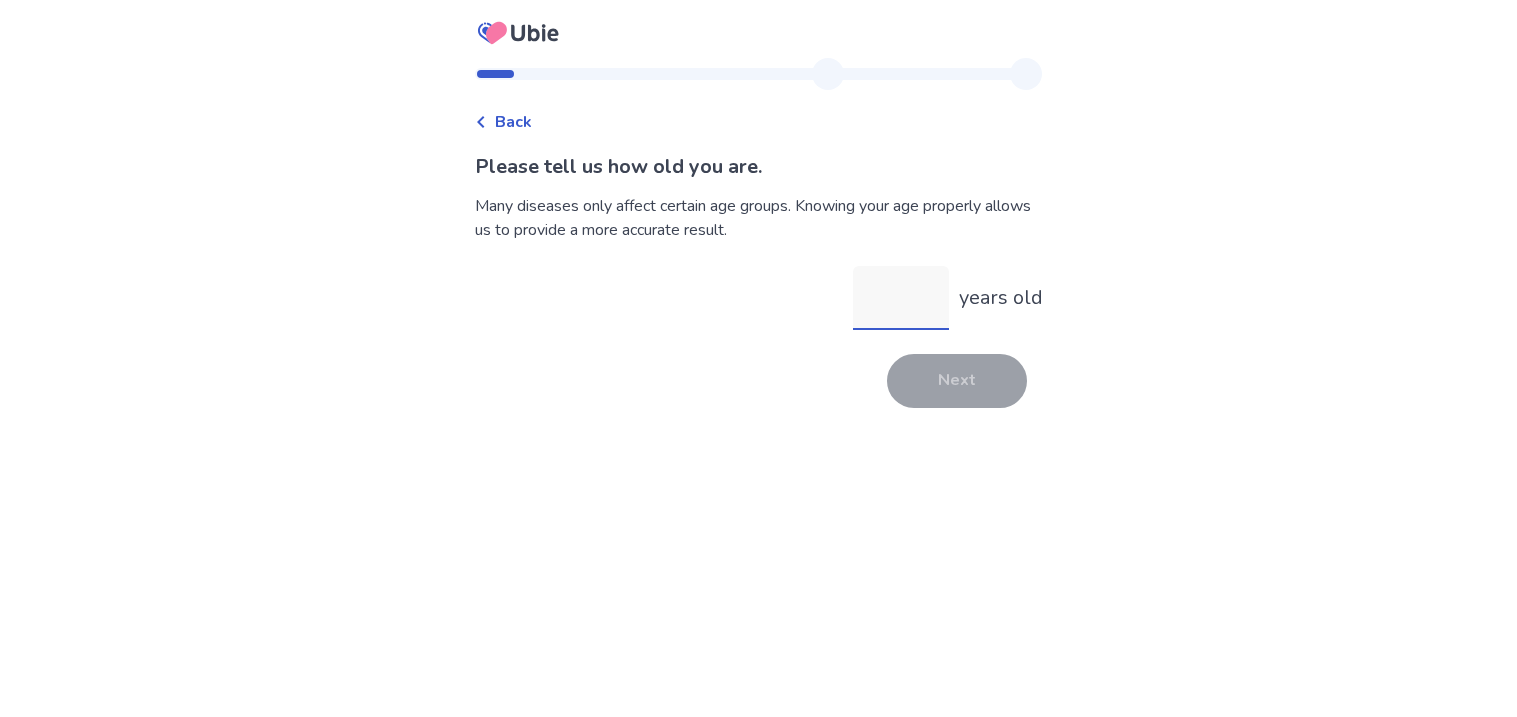 click on "years old" at bounding box center (901, 298) 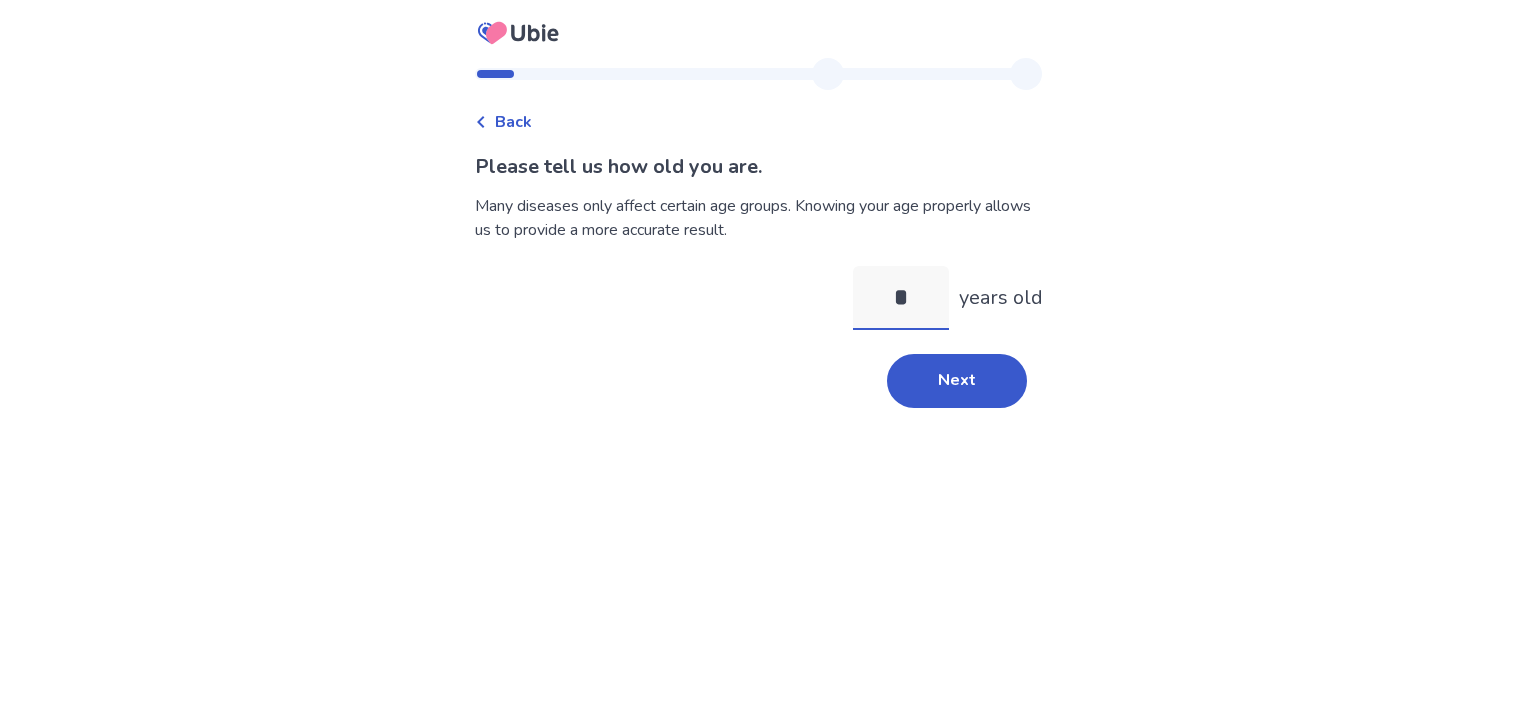 type on "**" 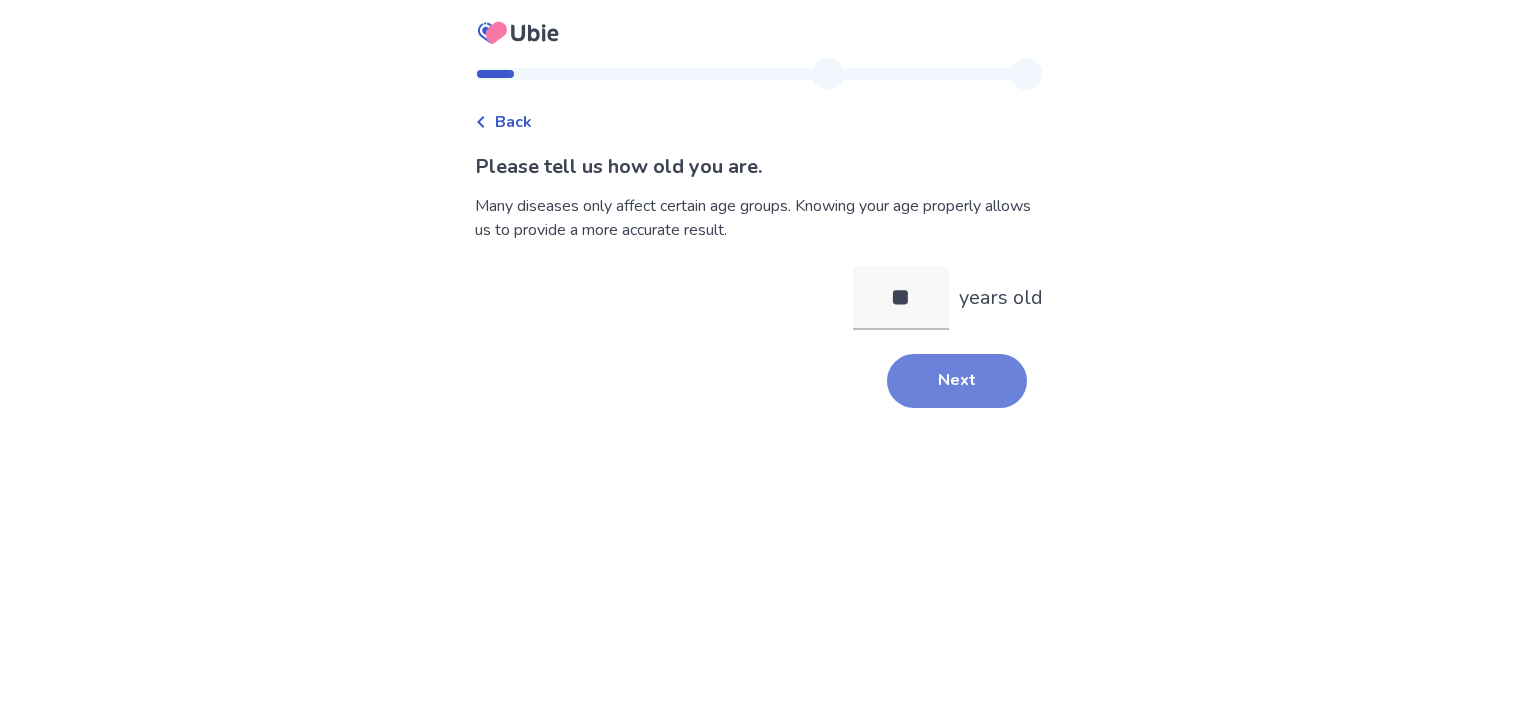 click on "Next" at bounding box center [957, 381] 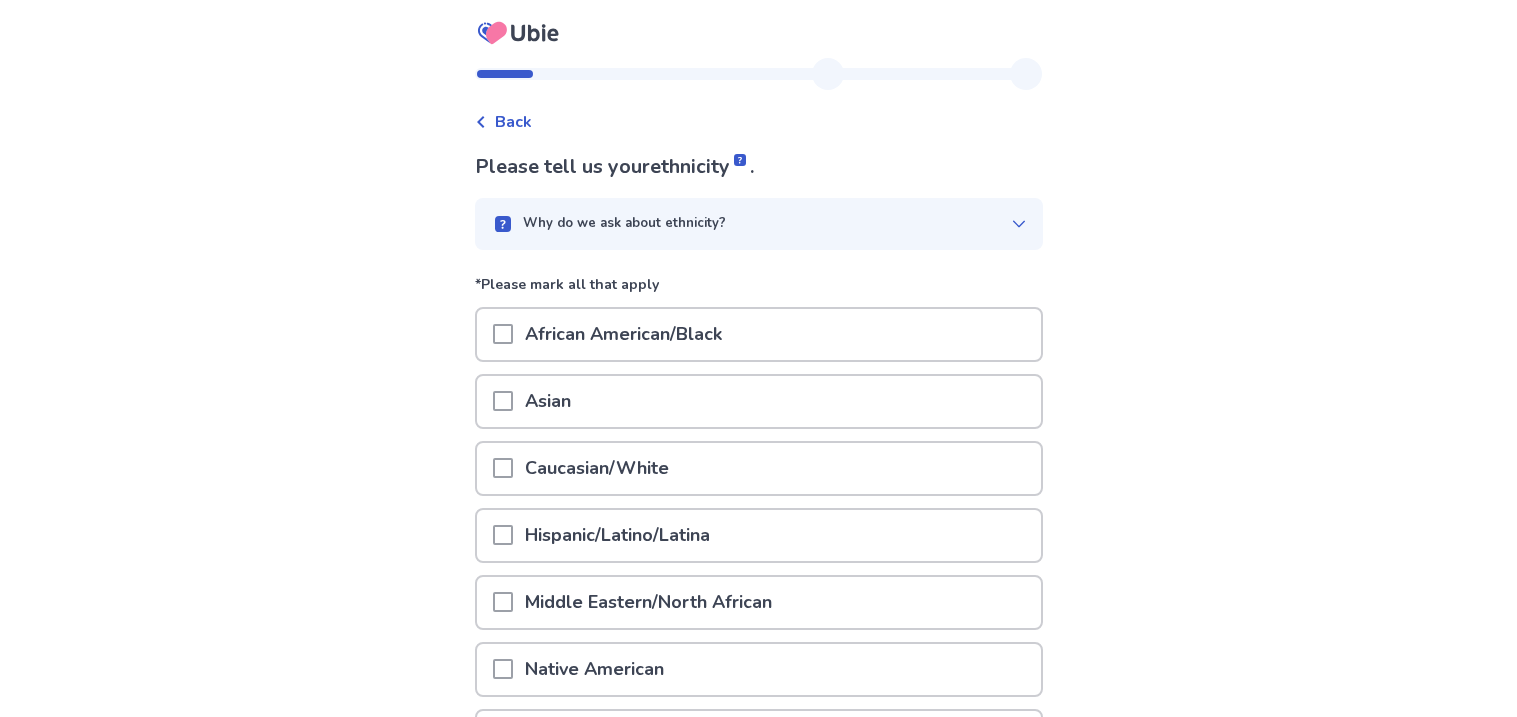 click on "Why do we ask about ethnicity?" at bounding box center (751, 224) 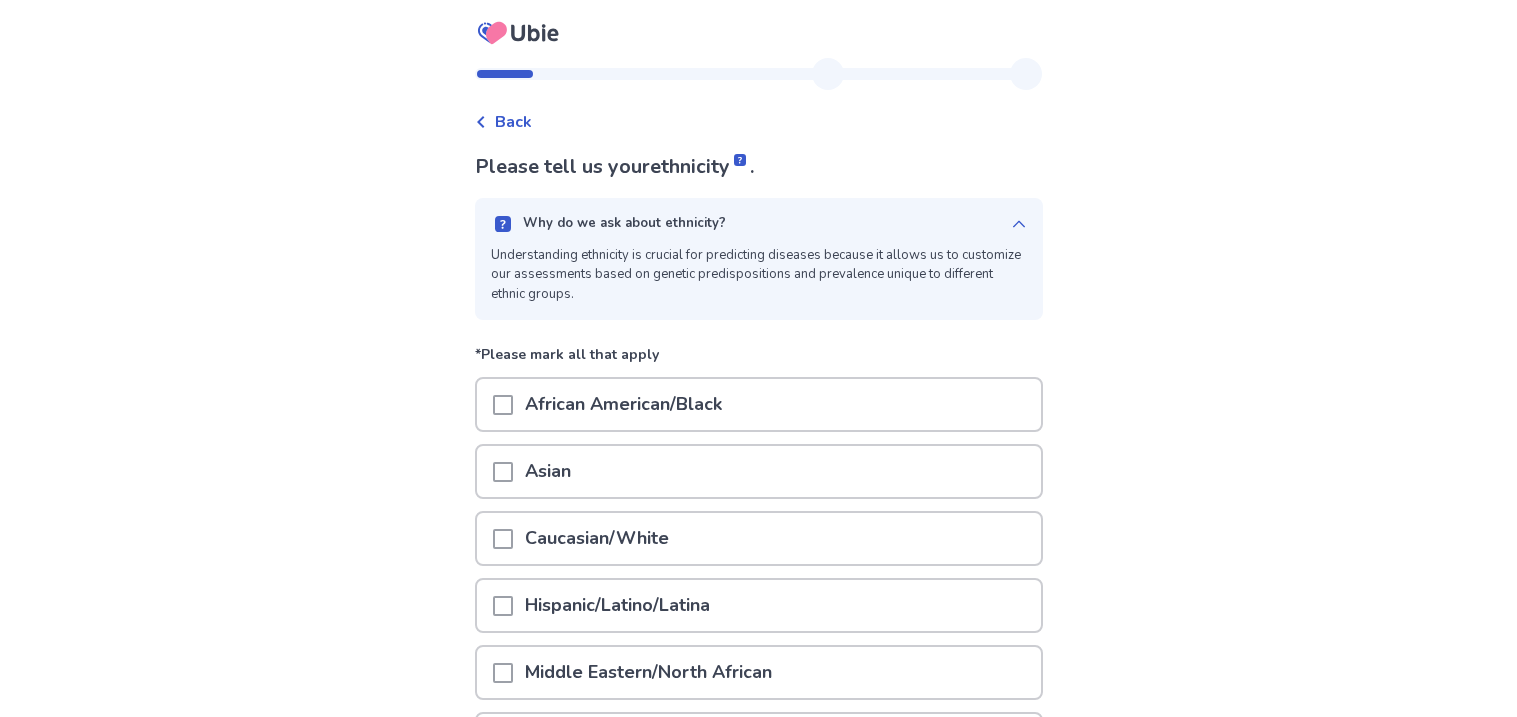 click on "Why do we ask about ethnicity?" at bounding box center (751, 224) 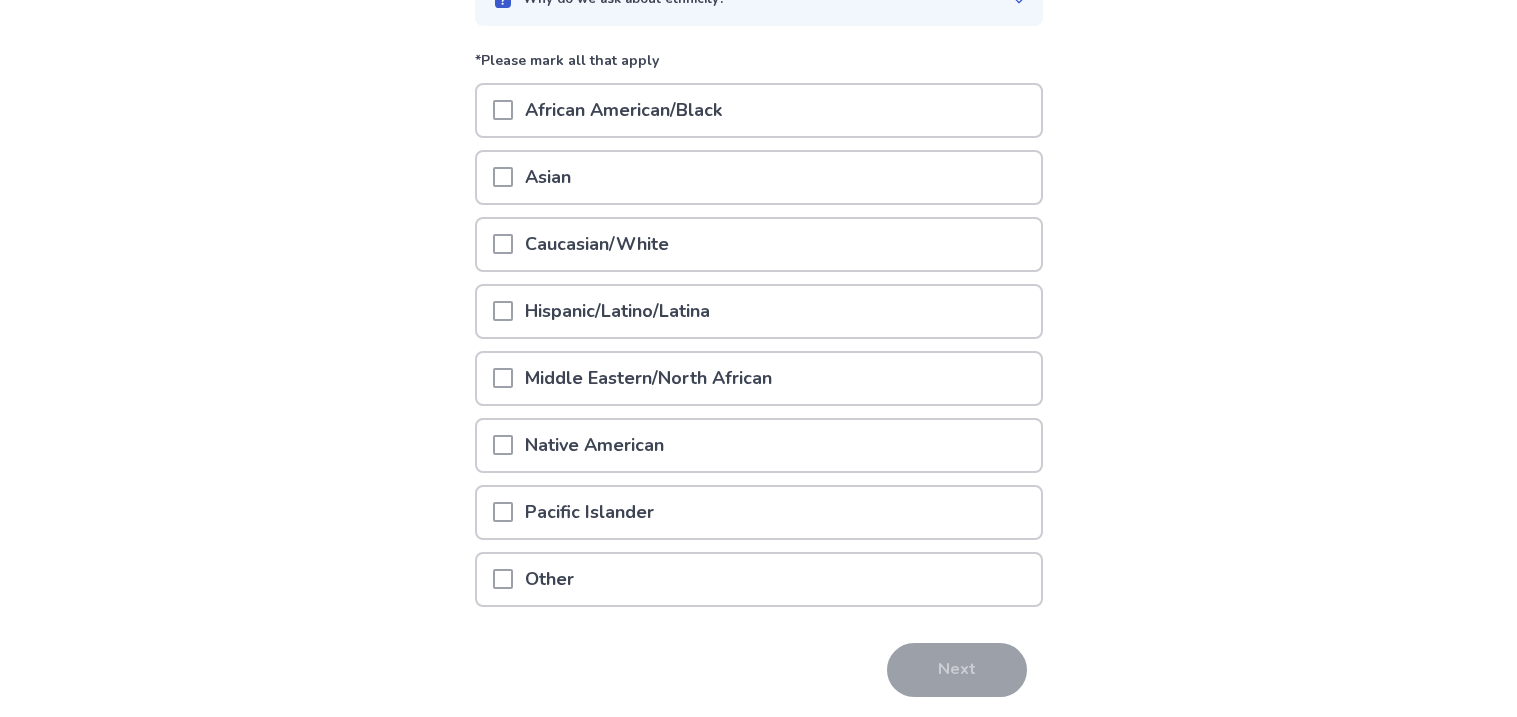 scroll, scrollTop: 225, scrollLeft: 0, axis: vertical 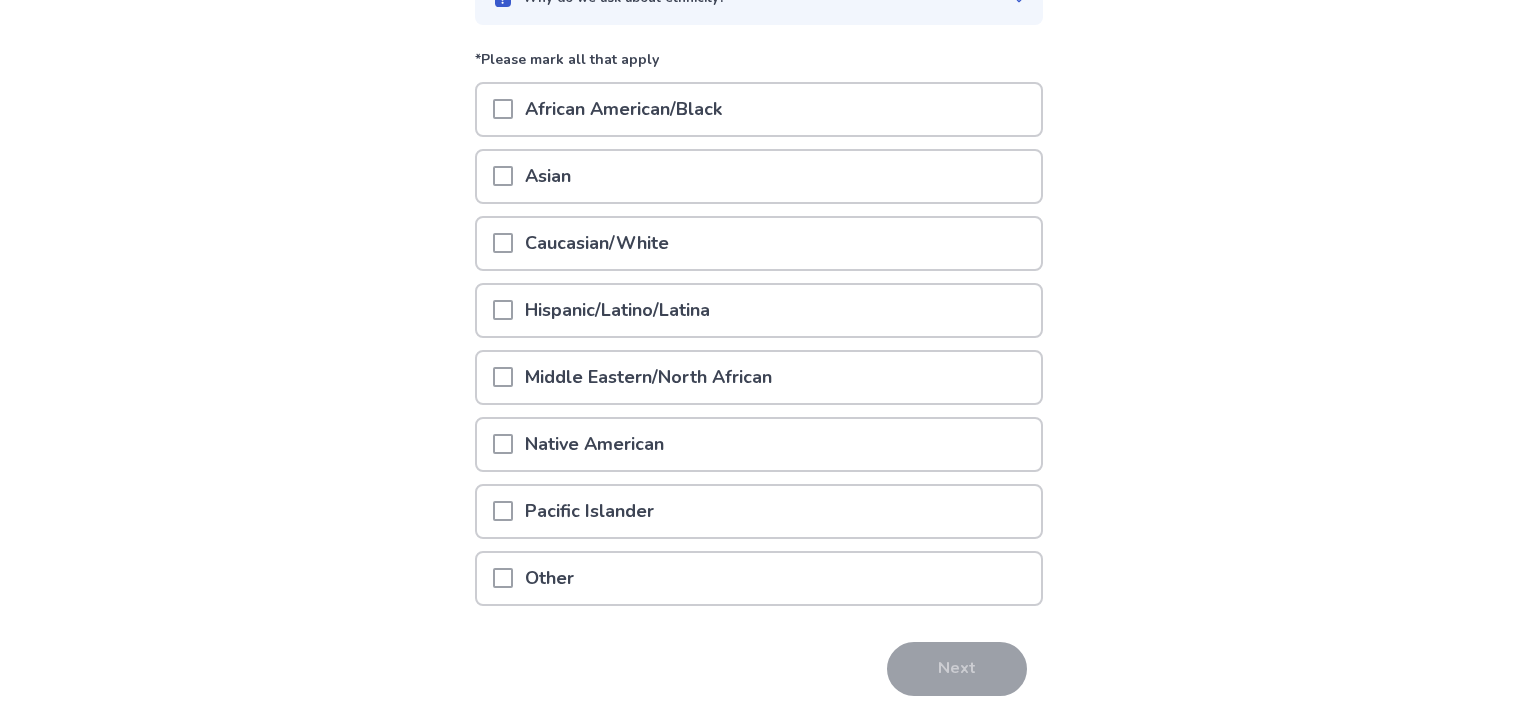 click on "Caucasian/White" at bounding box center [759, 243] 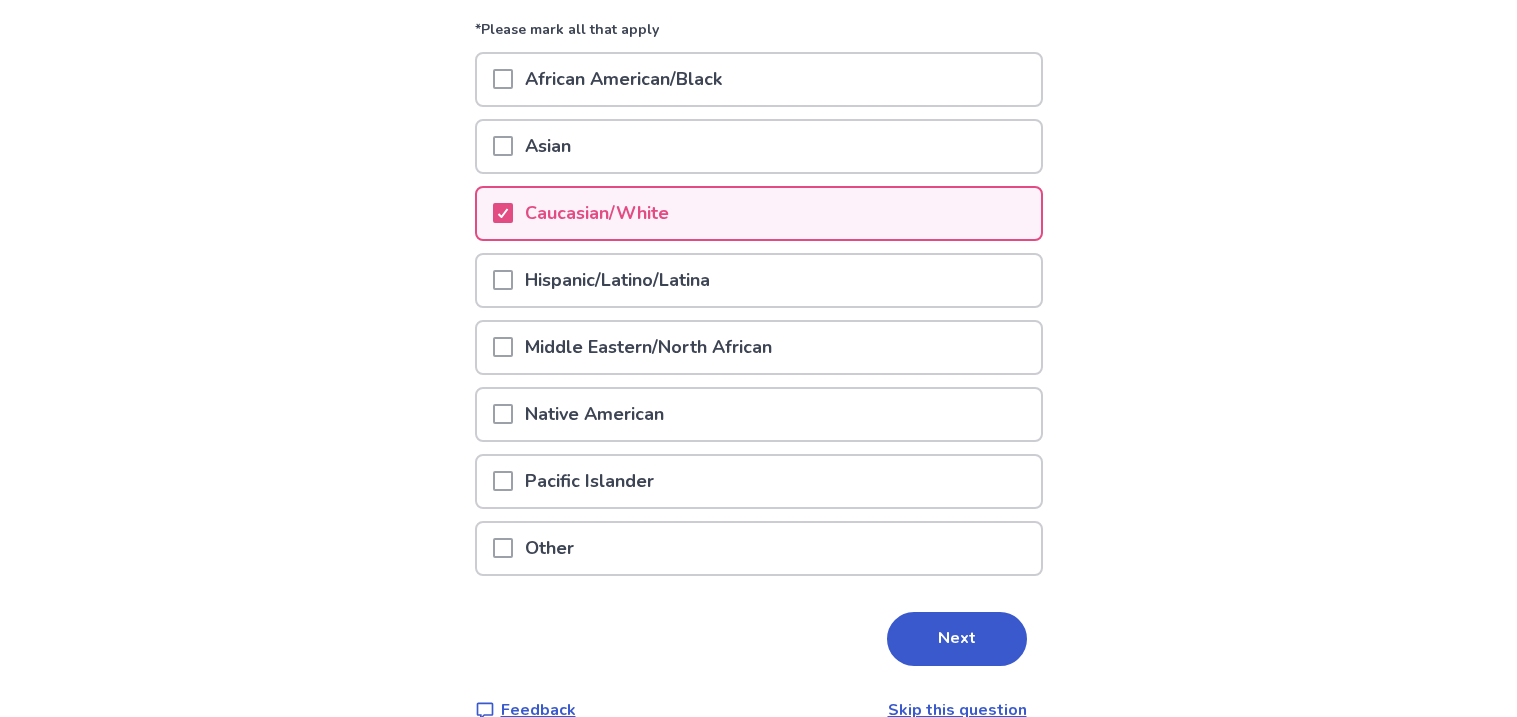 scroll, scrollTop: 276, scrollLeft: 0, axis: vertical 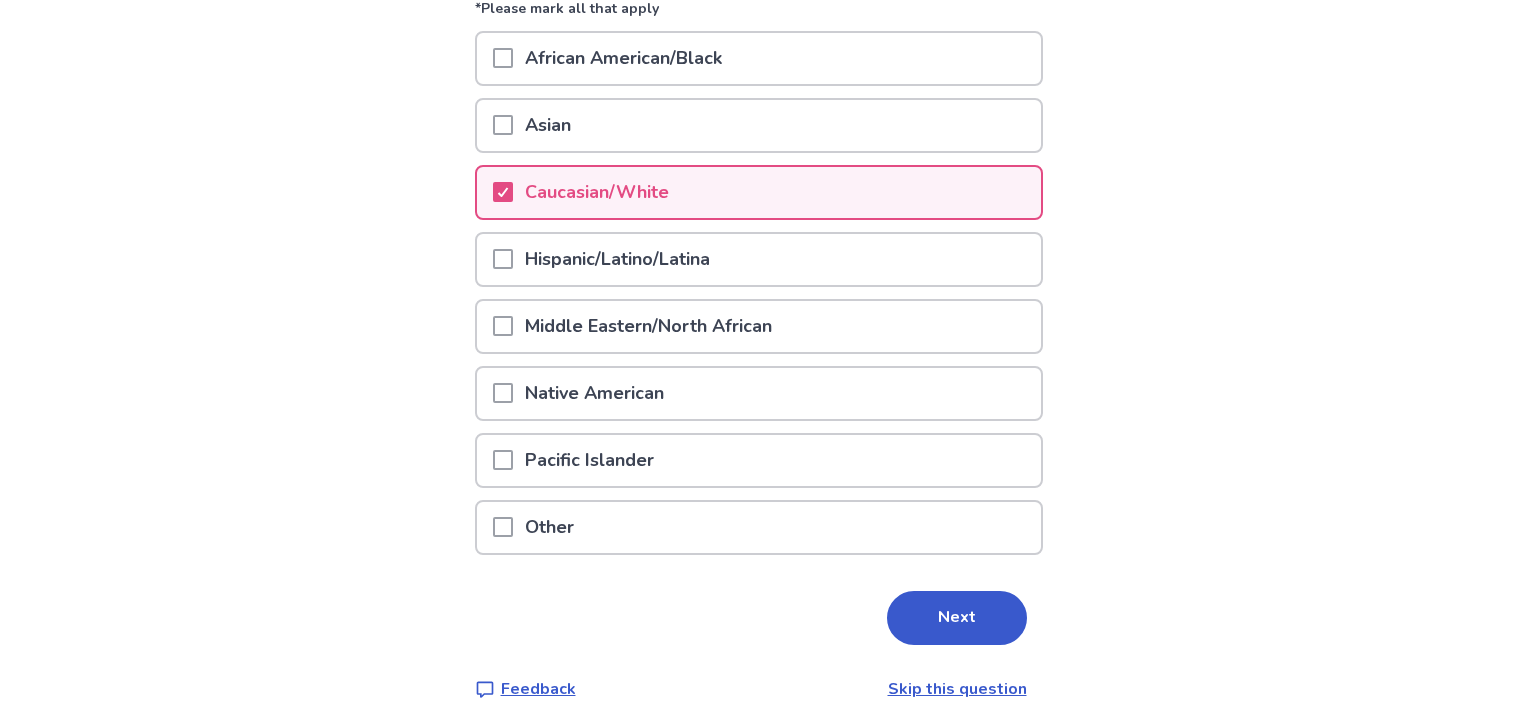 click on "Other" at bounding box center (759, 527) 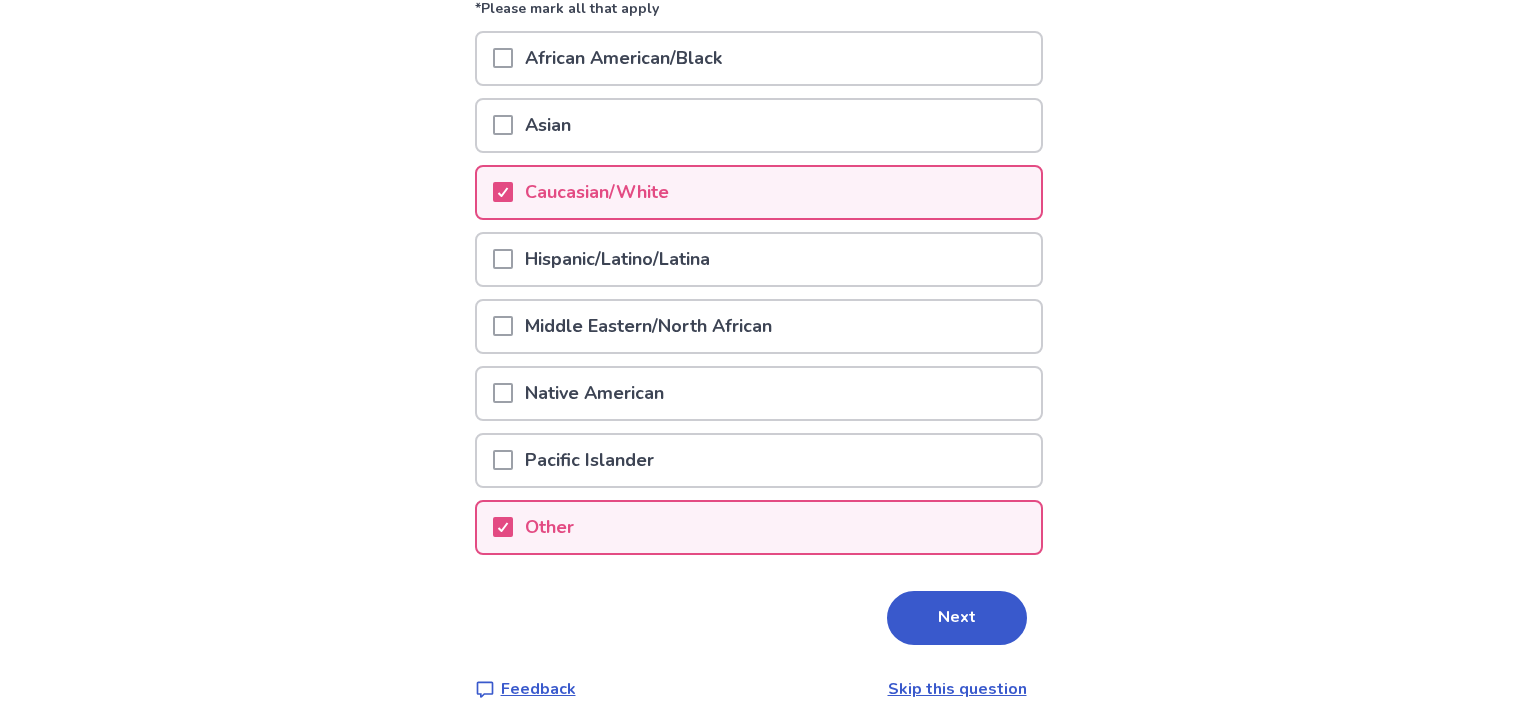 click on "Other" at bounding box center [759, 527] 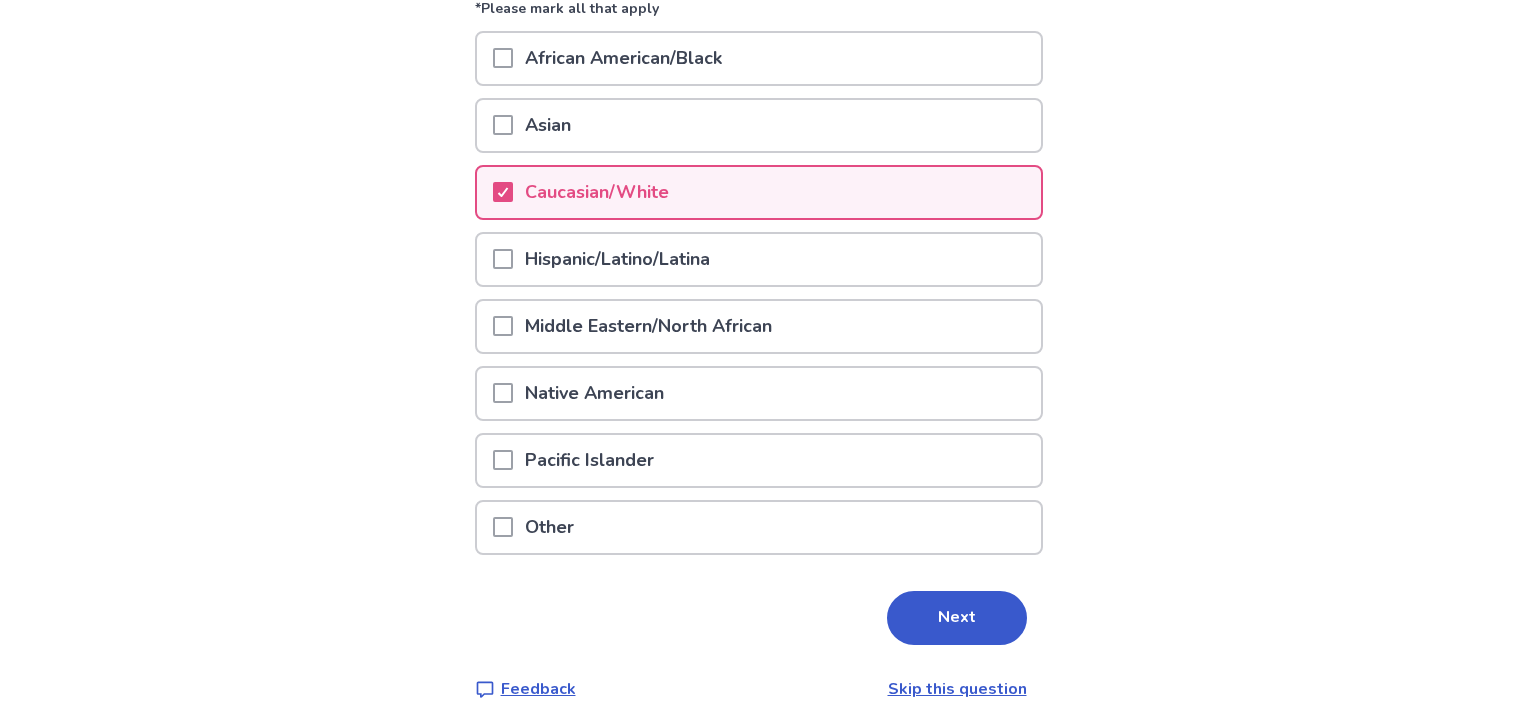 click on "Hispanic/Latino/Latina" at bounding box center [617, 259] 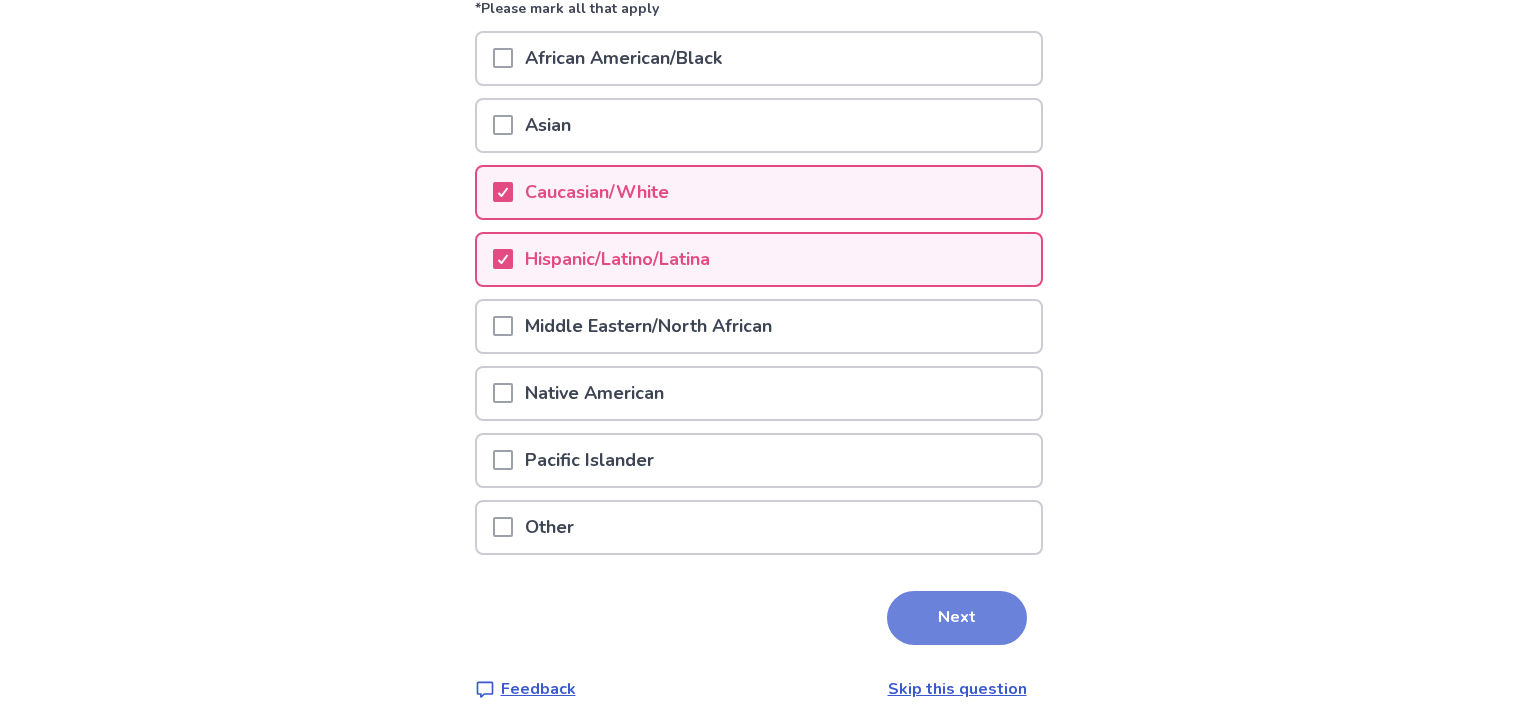 click on "Next" at bounding box center [957, 618] 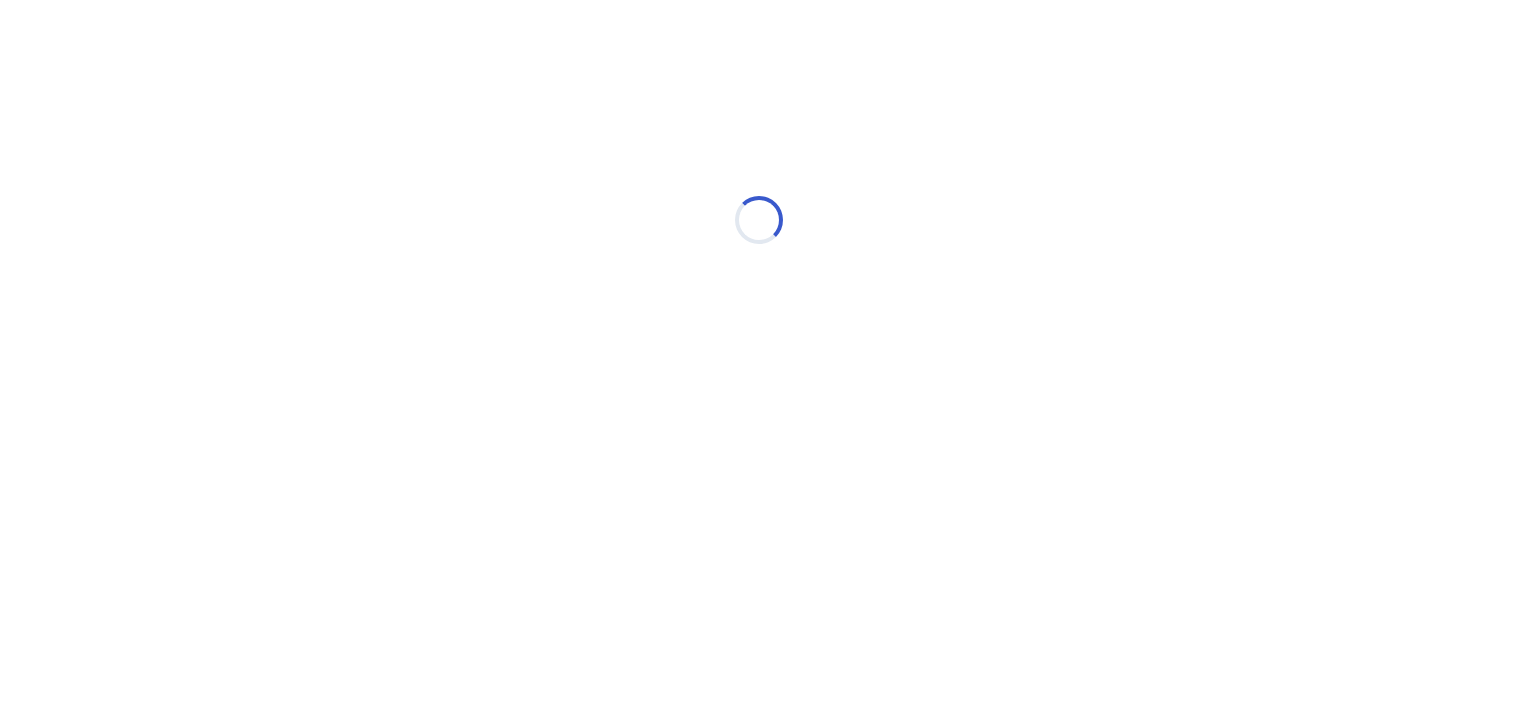 scroll, scrollTop: 0, scrollLeft: 0, axis: both 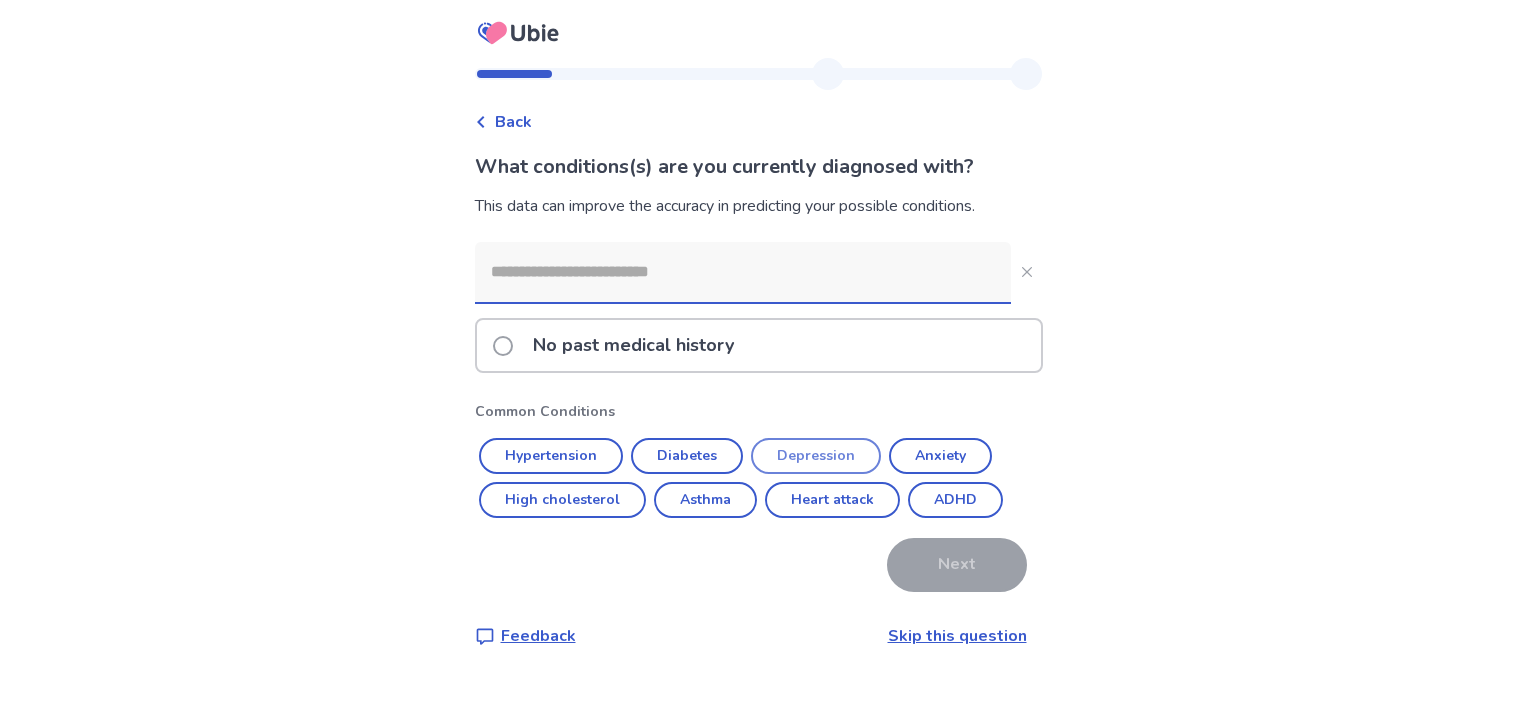 click on "Depression" at bounding box center (816, 456) 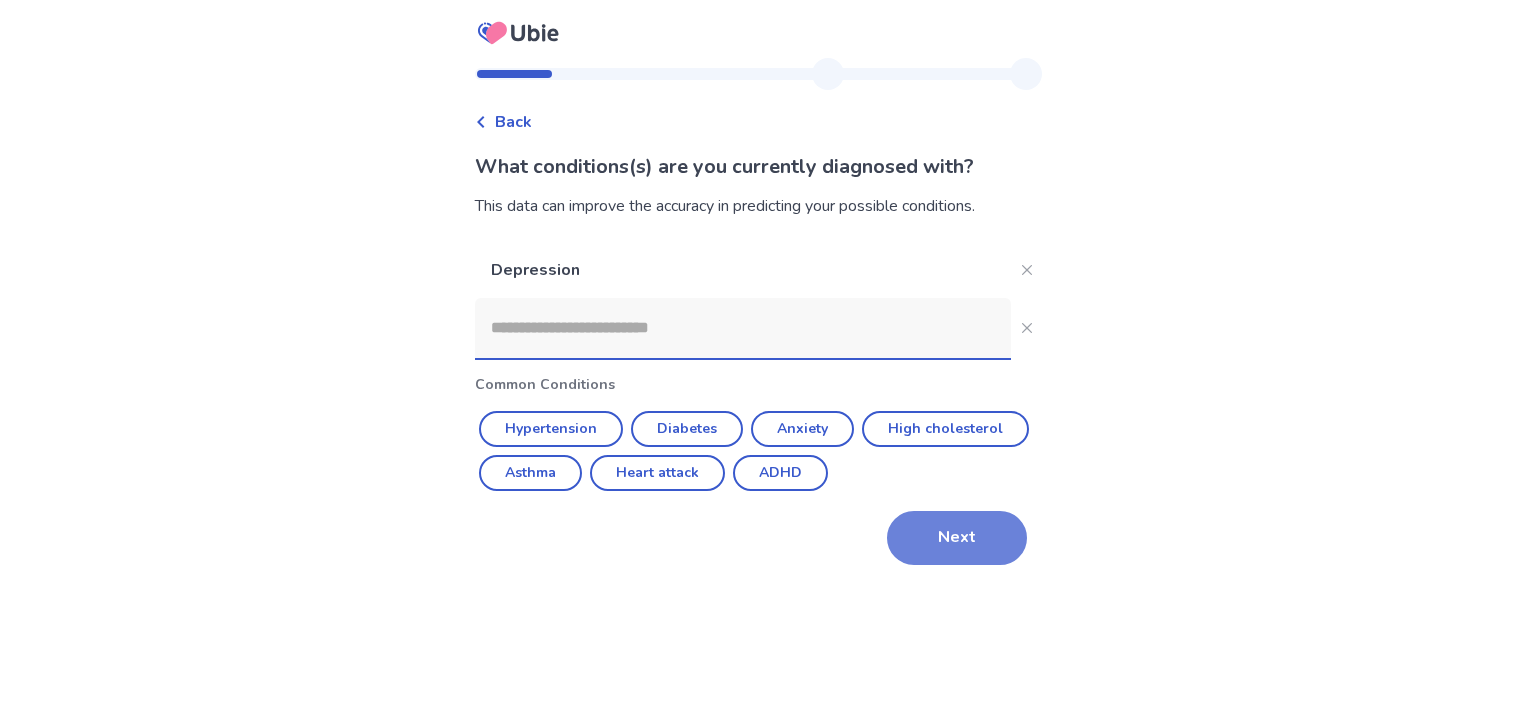 click on "Next" at bounding box center (957, 538) 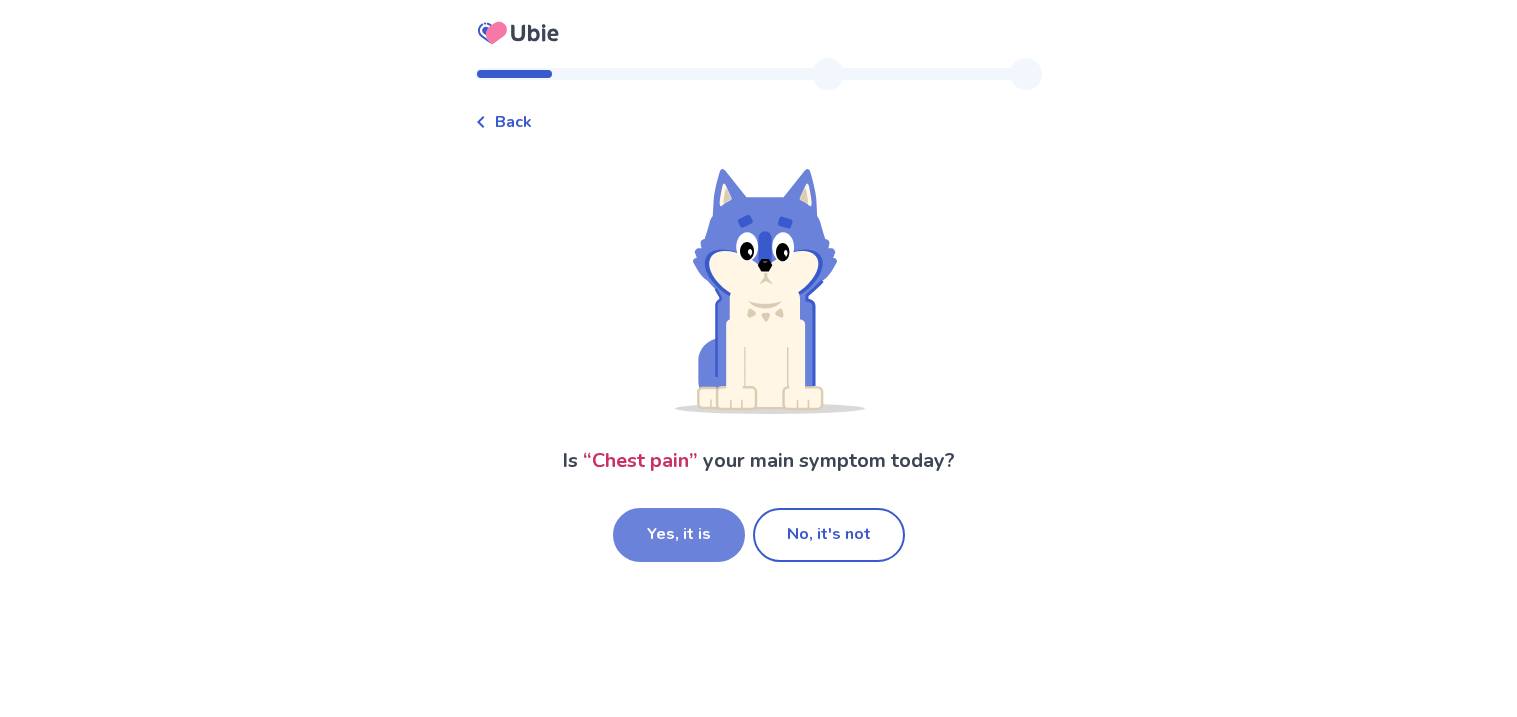 click on "Yes, it is" at bounding box center [679, 535] 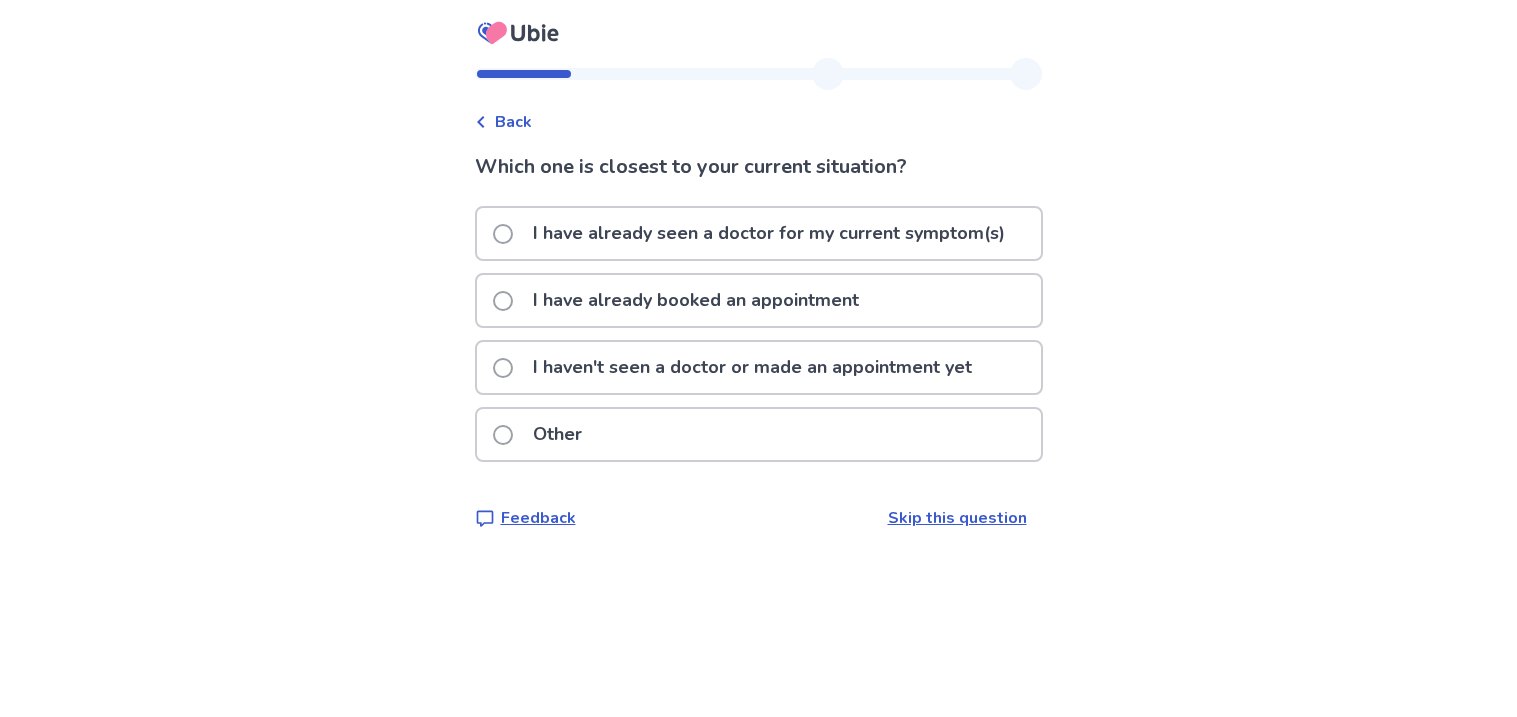 click on "I haven't seen a doctor or made an appointment yet" at bounding box center (752, 367) 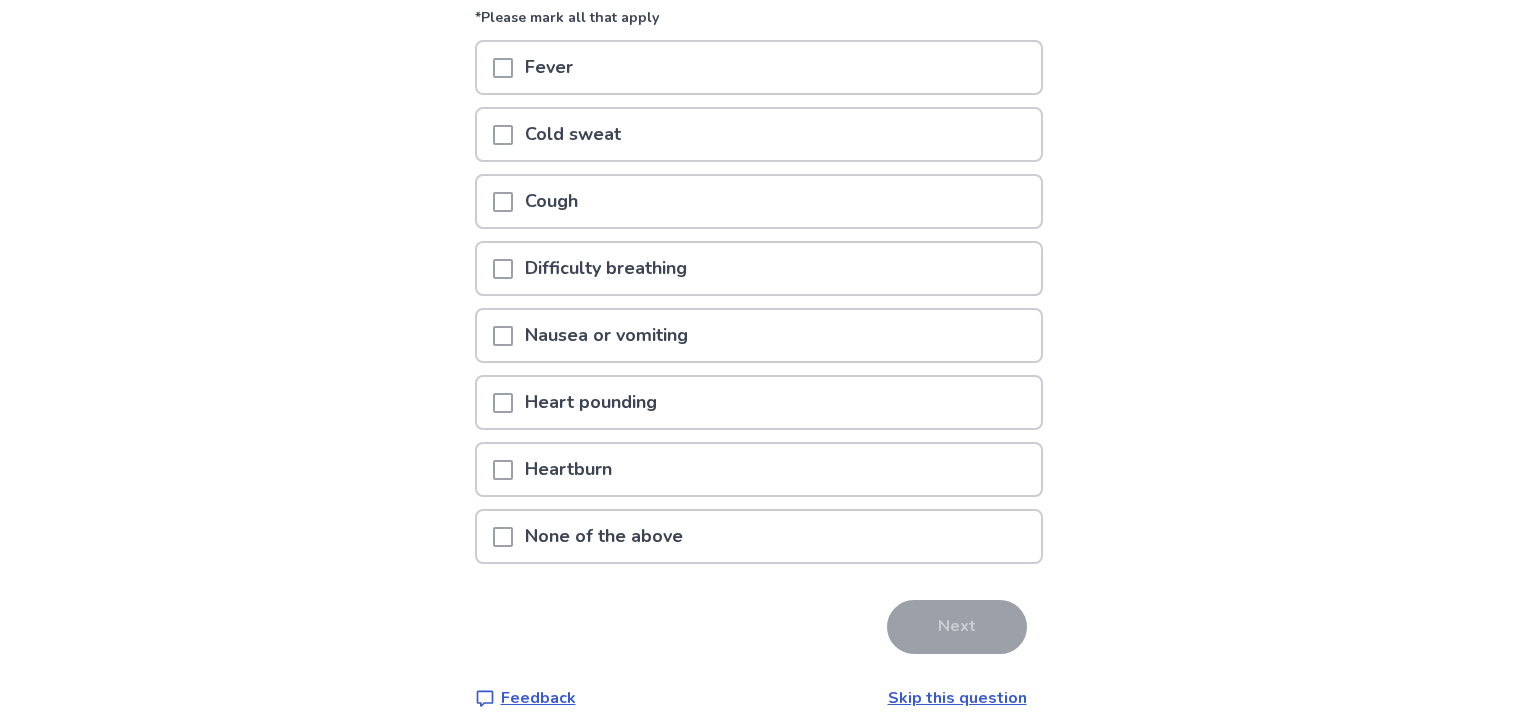 scroll, scrollTop: 238, scrollLeft: 0, axis: vertical 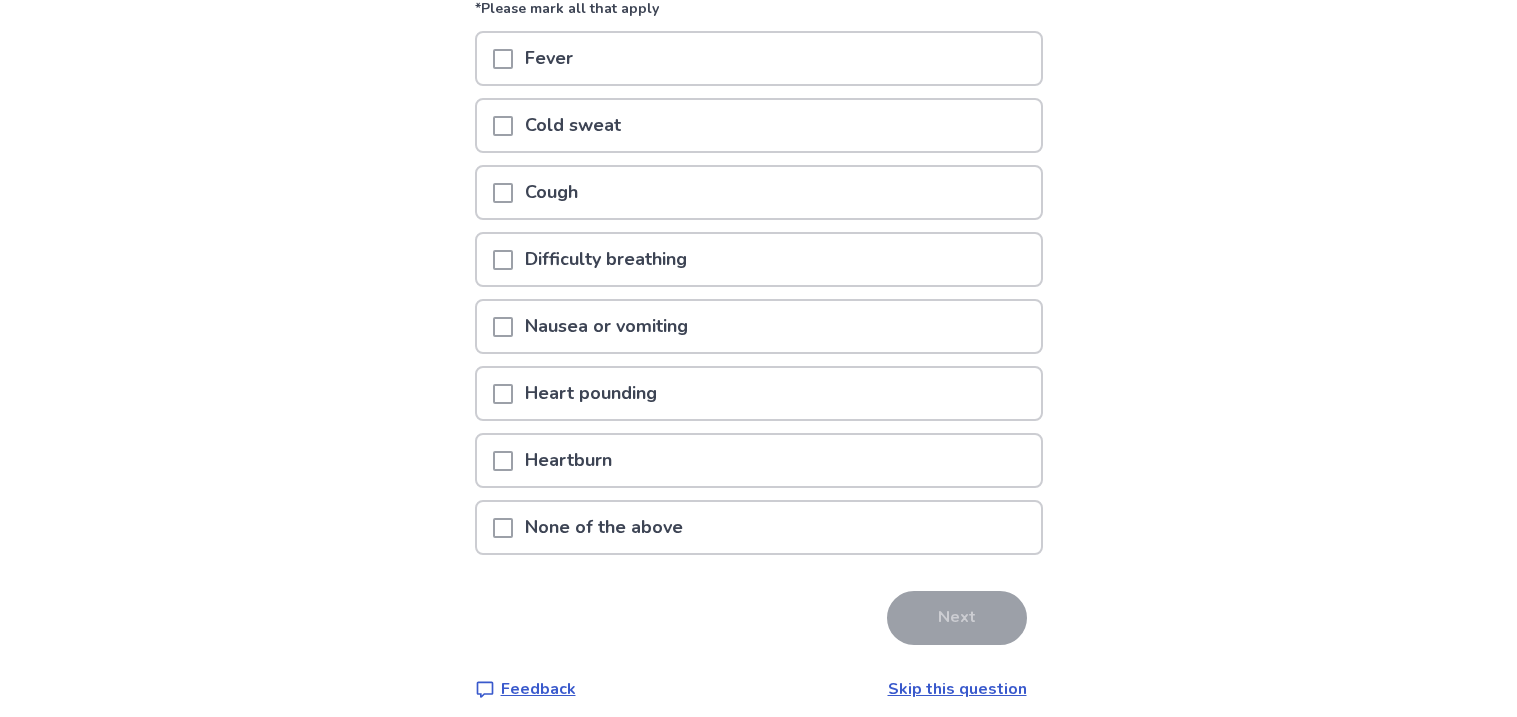 click at bounding box center (503, 528) 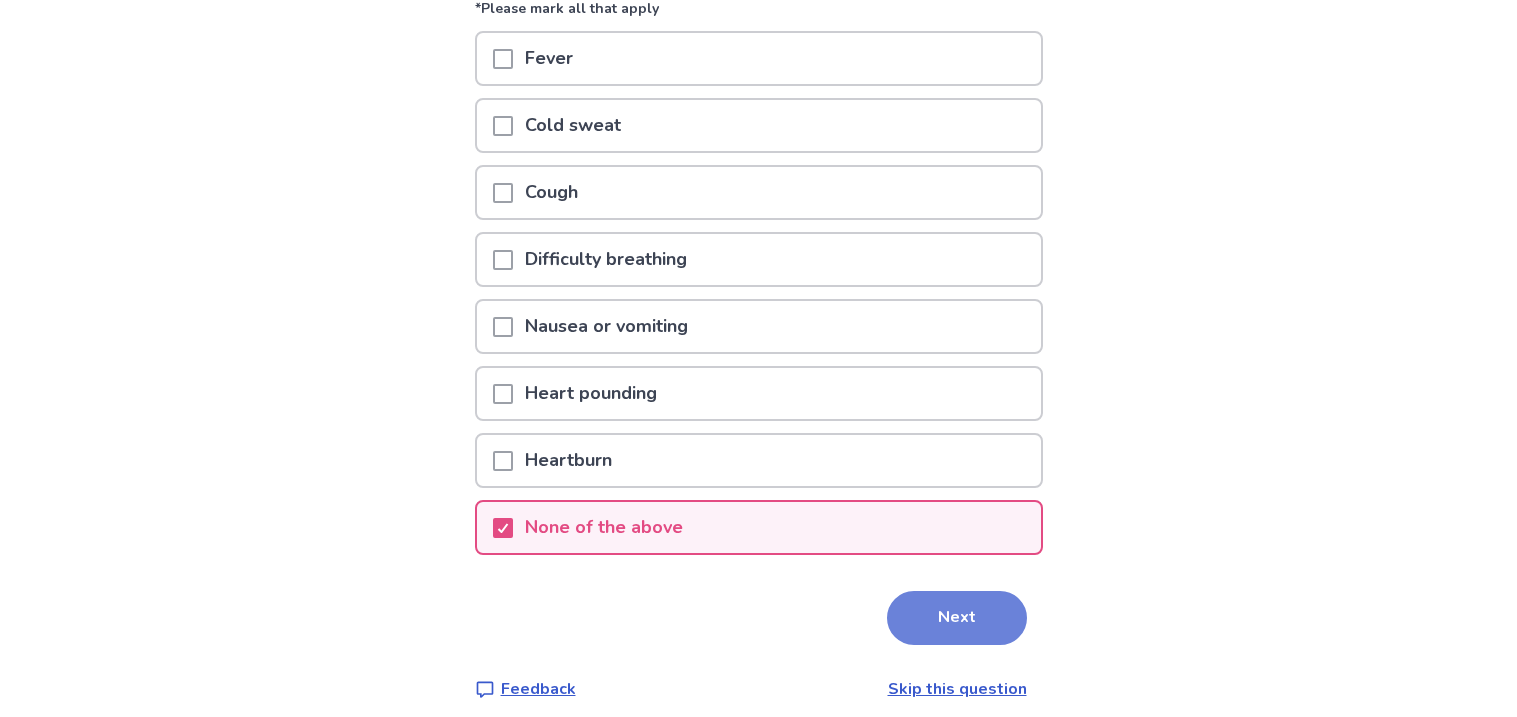 click on "Next" at bounding box center (957, 618) 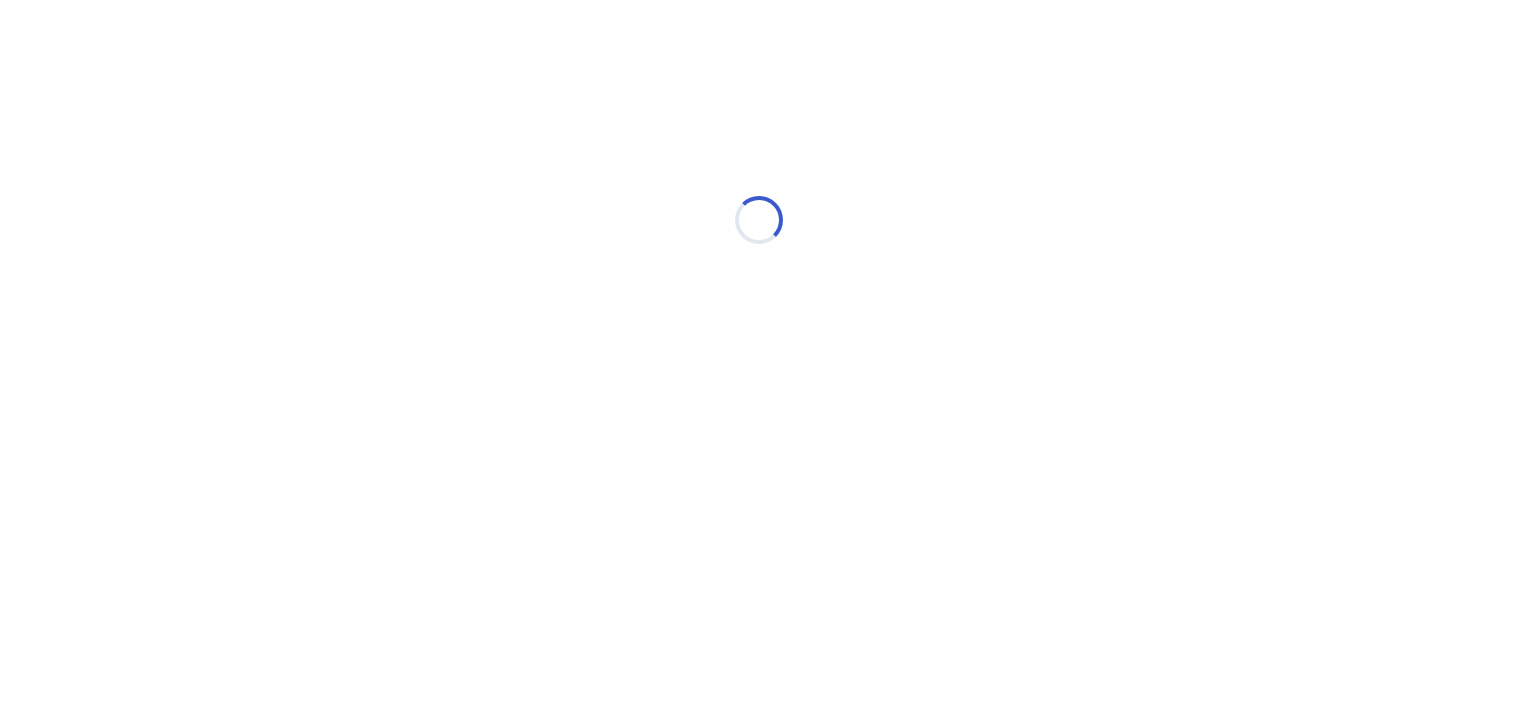 scroll, scrollTop: 0, scrollLeft: 0, axis: both 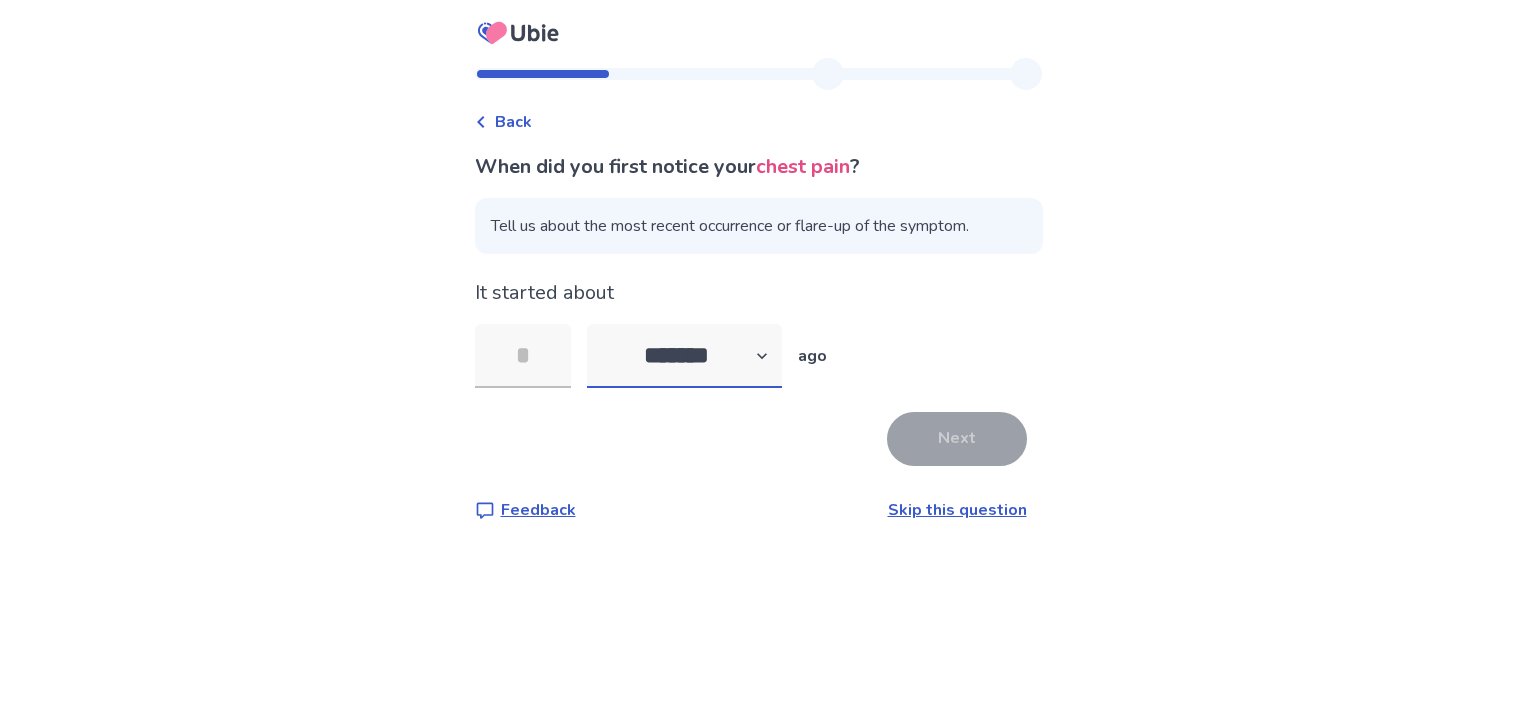 click on "******* ****** ******* ******** *******" at bounding box center (684, 356) 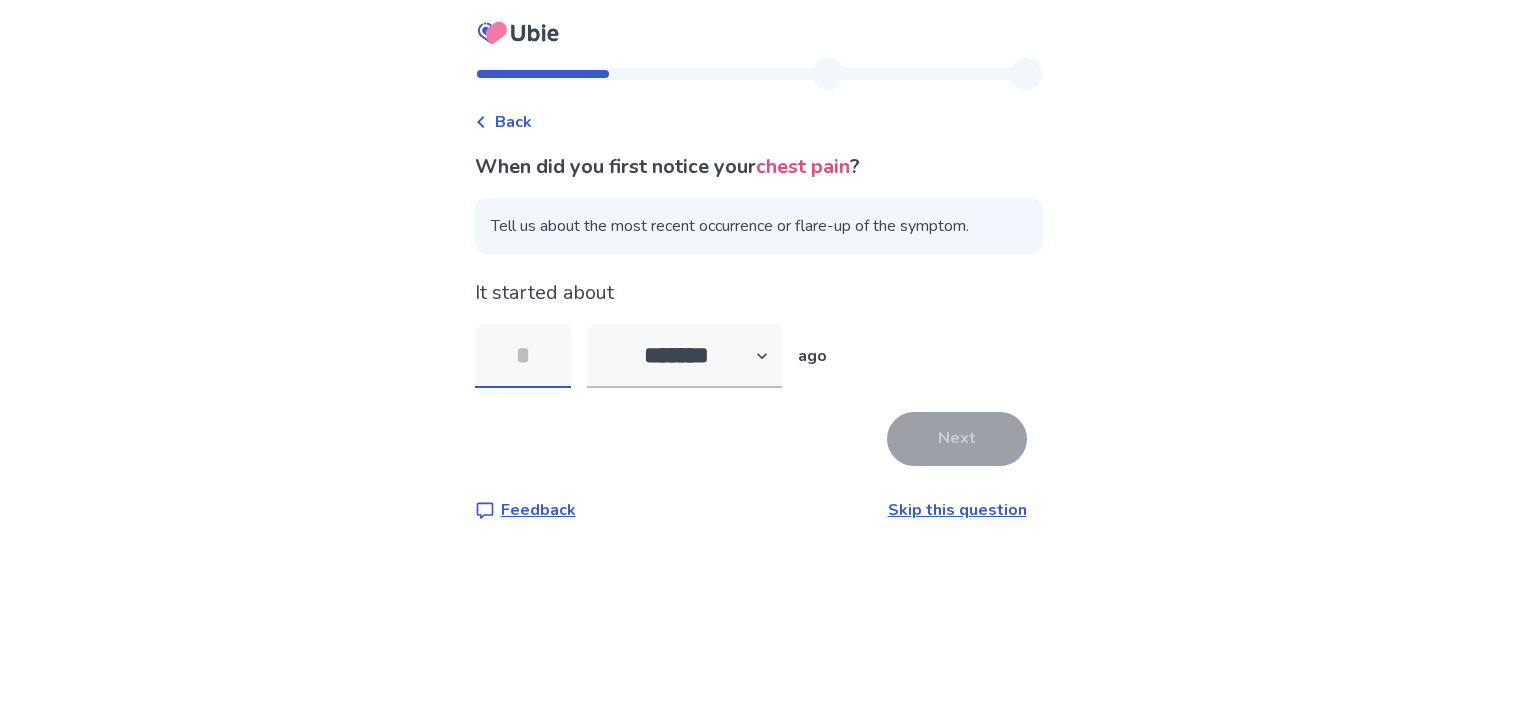 click at bounding box center [523, 356] 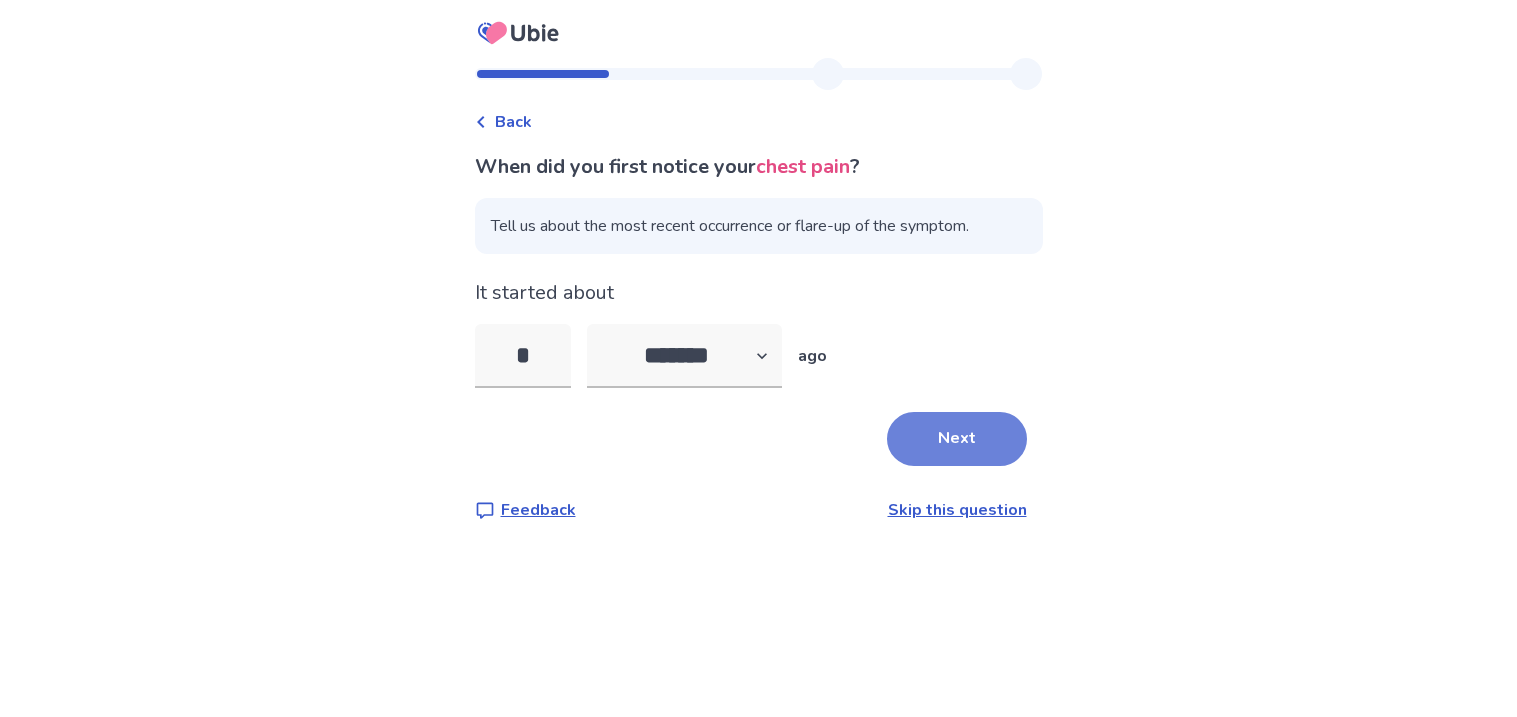 click on "Next" at bounding box center (957, 439) 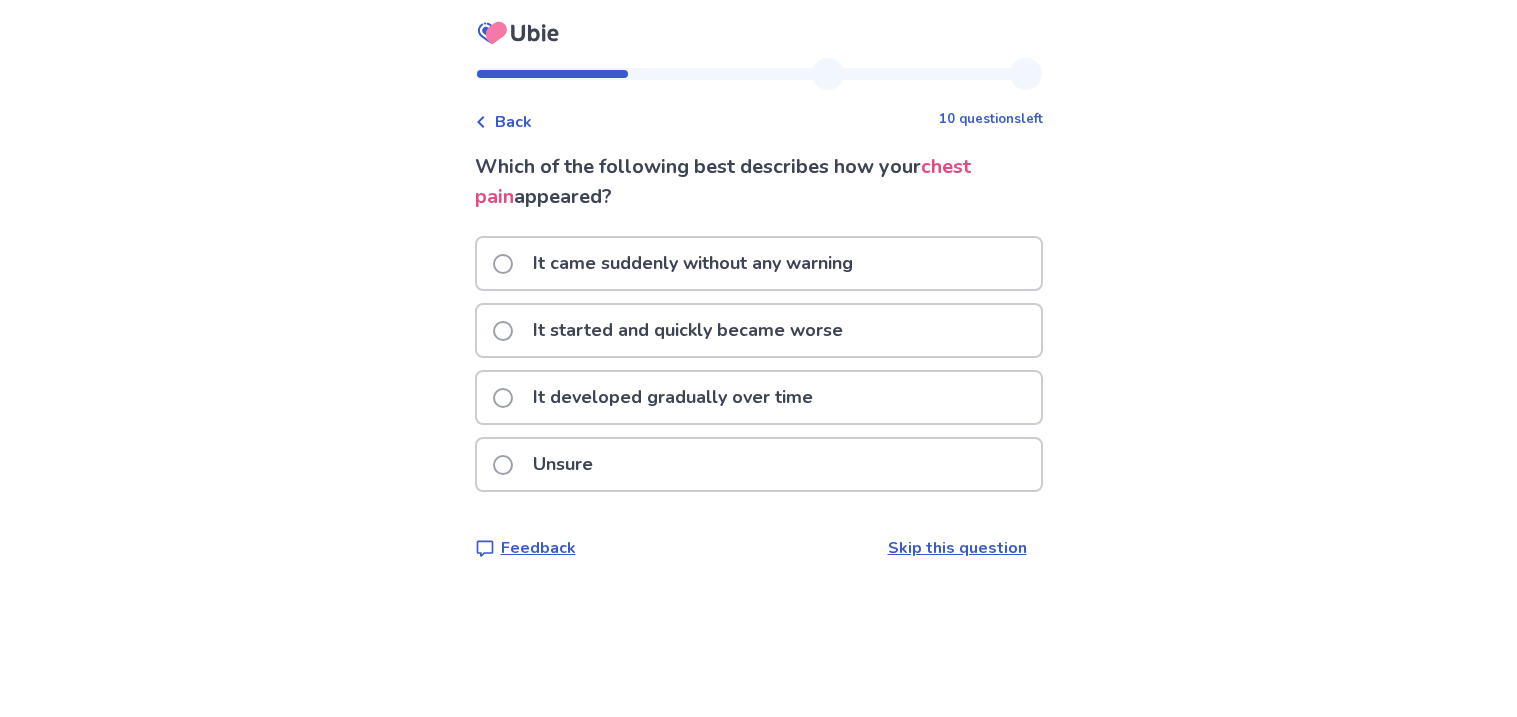 click on "Unsure" at bounding box center (549, 464) 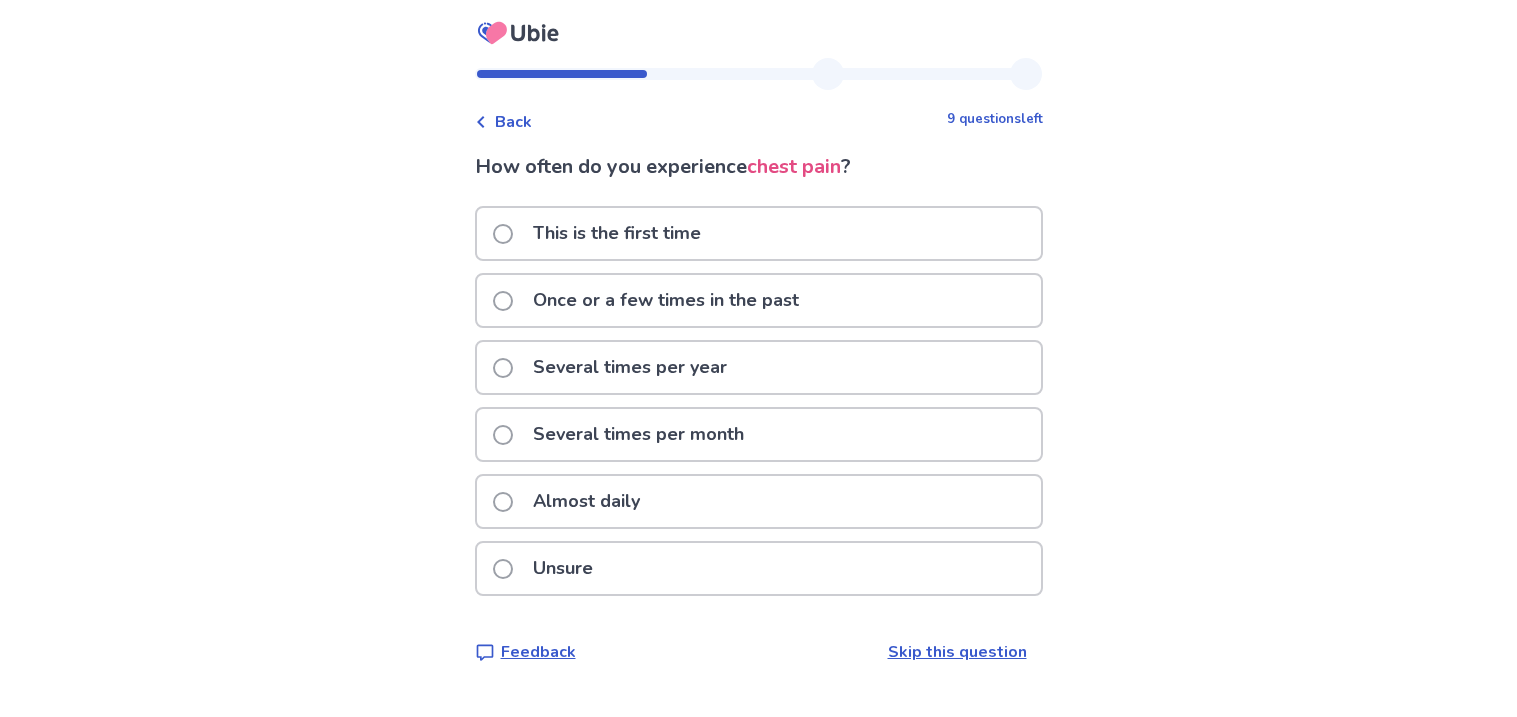 click on "This is the first time" at bounding box center [603, 233] 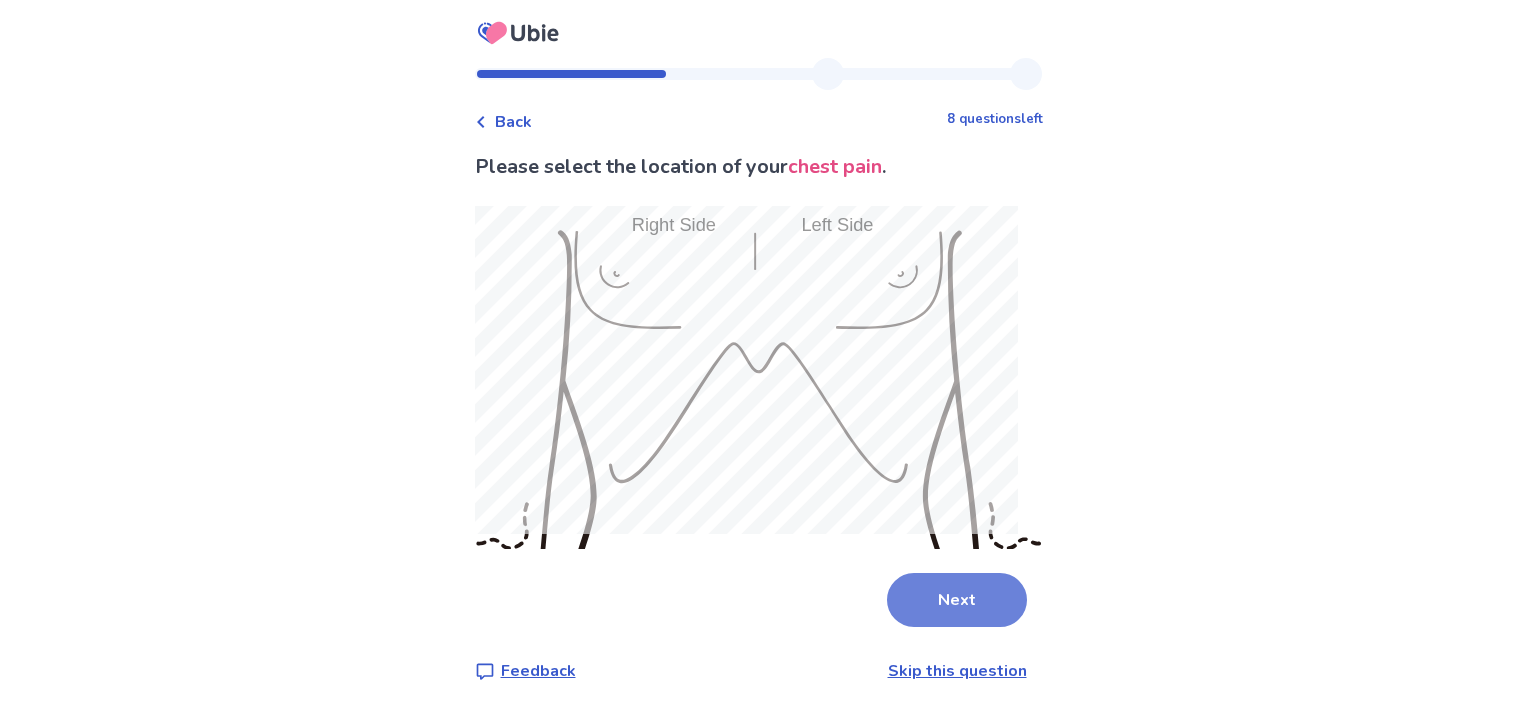 click on "Next" at bounding box center (957, 600) 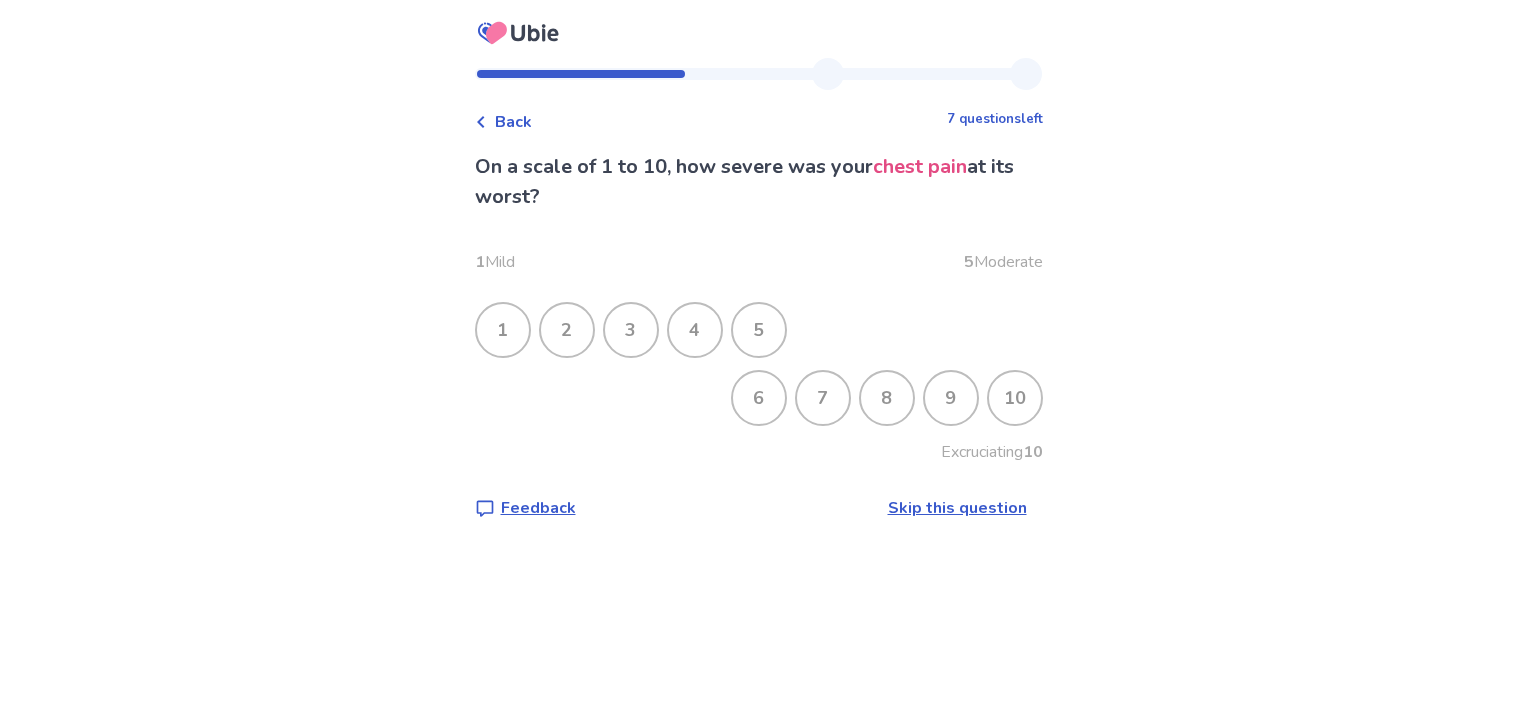 click on "6" at bounding box center [759, 398] 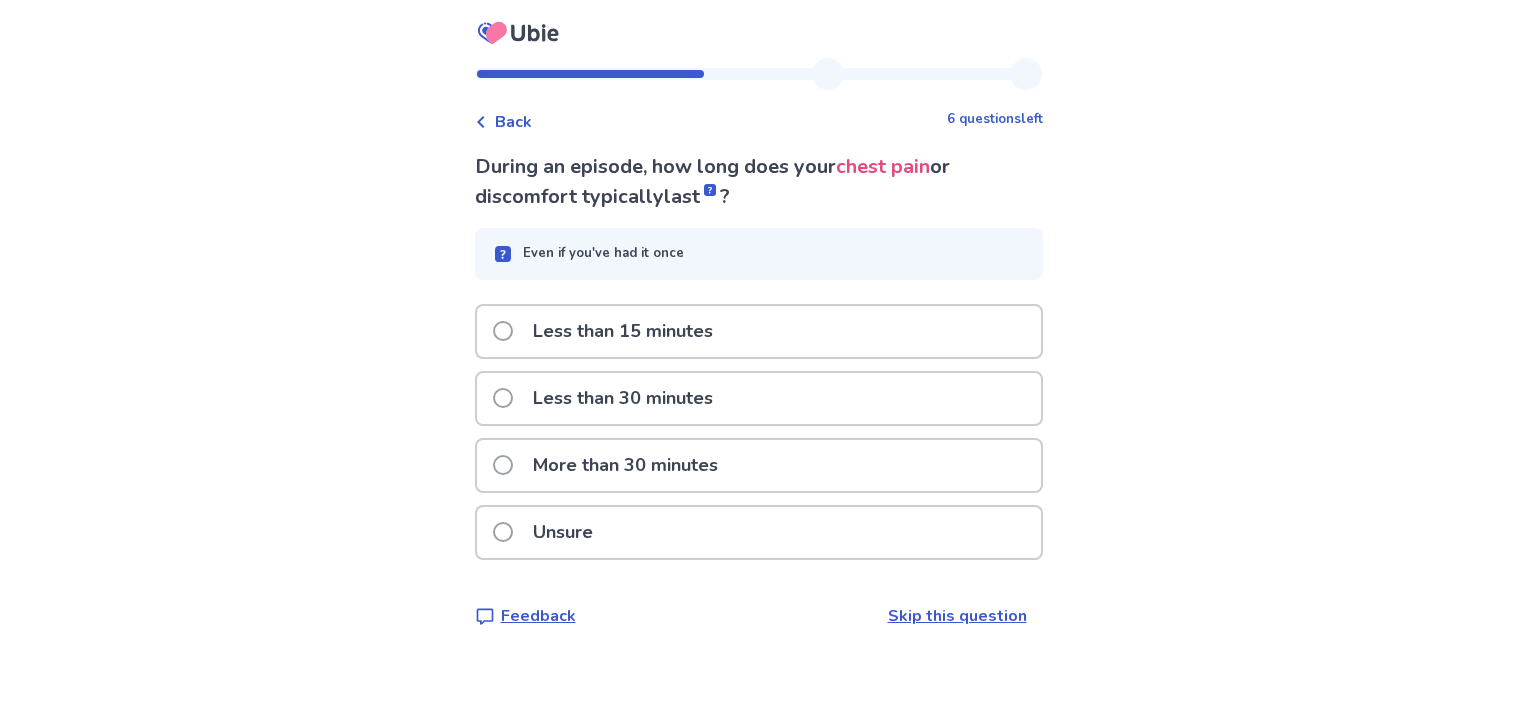 click 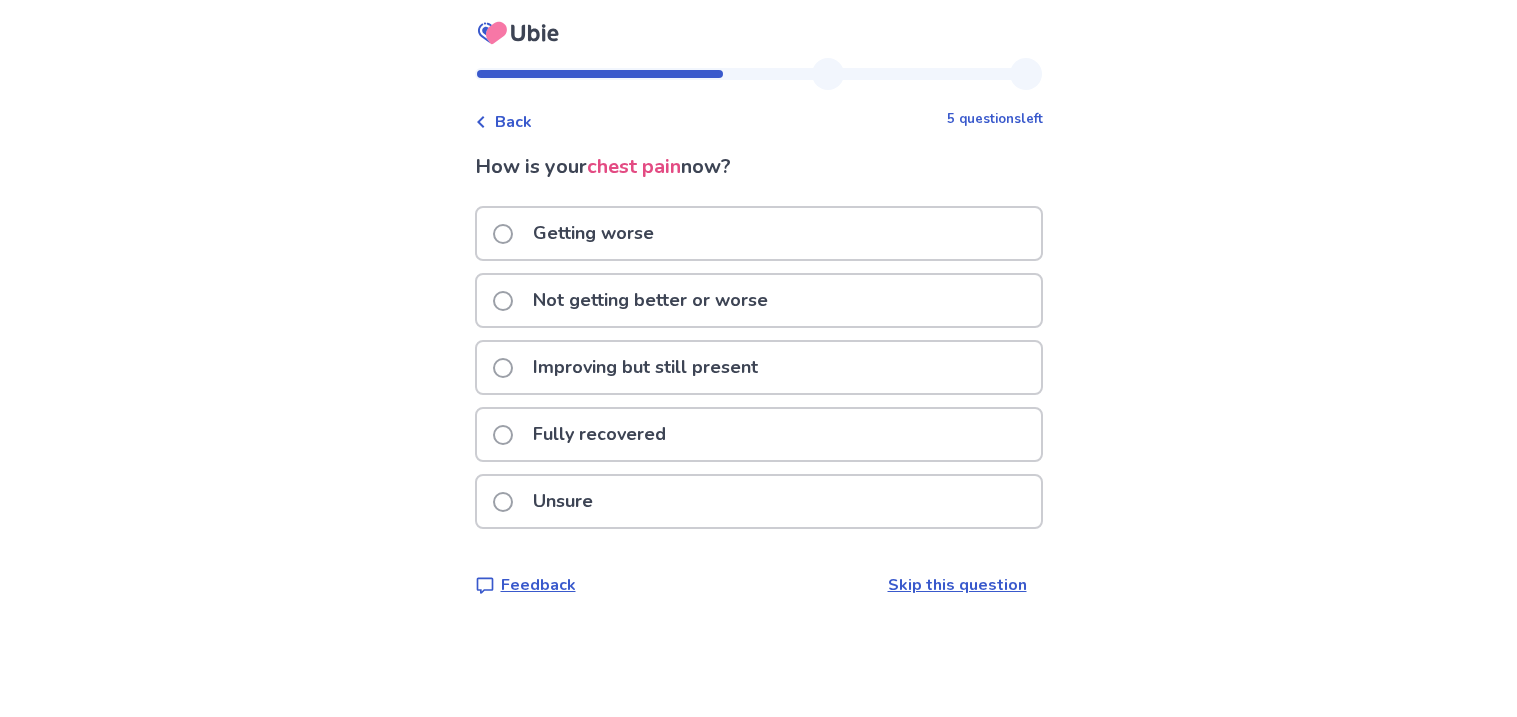 click on "Not getting better or worse" at bounding box center [650, 300] 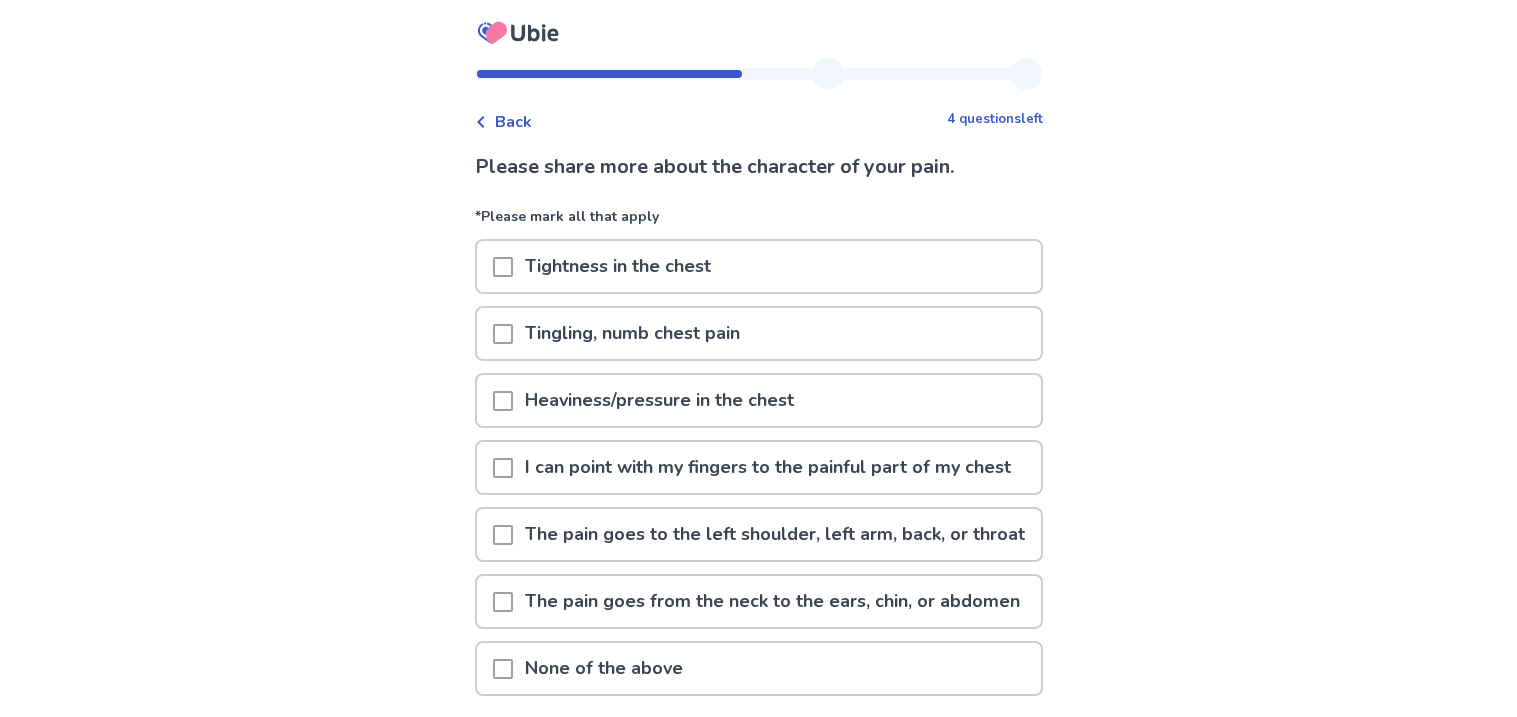 click at bounding box center [503, 266] 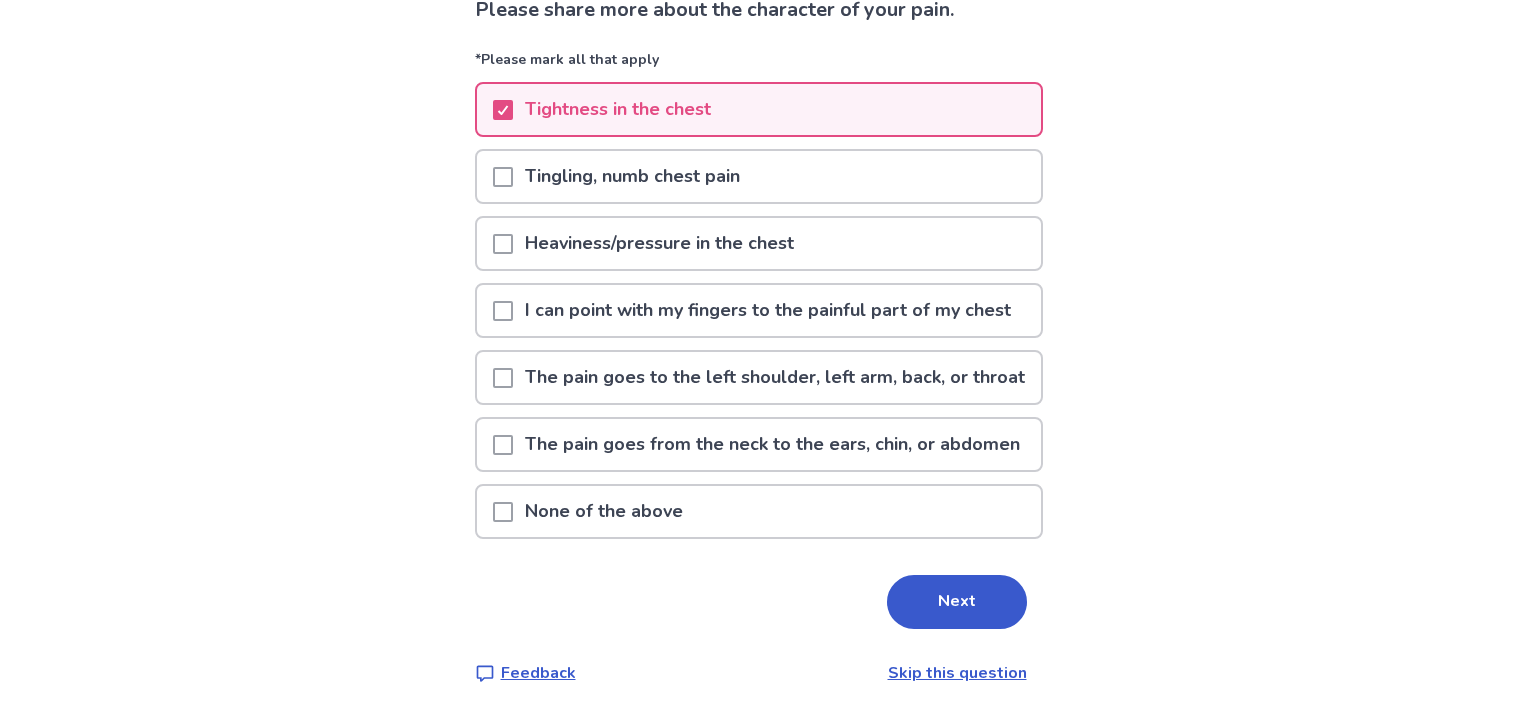 scroll, scrollTop: 197, scrollLeft: 0, axis: vertical 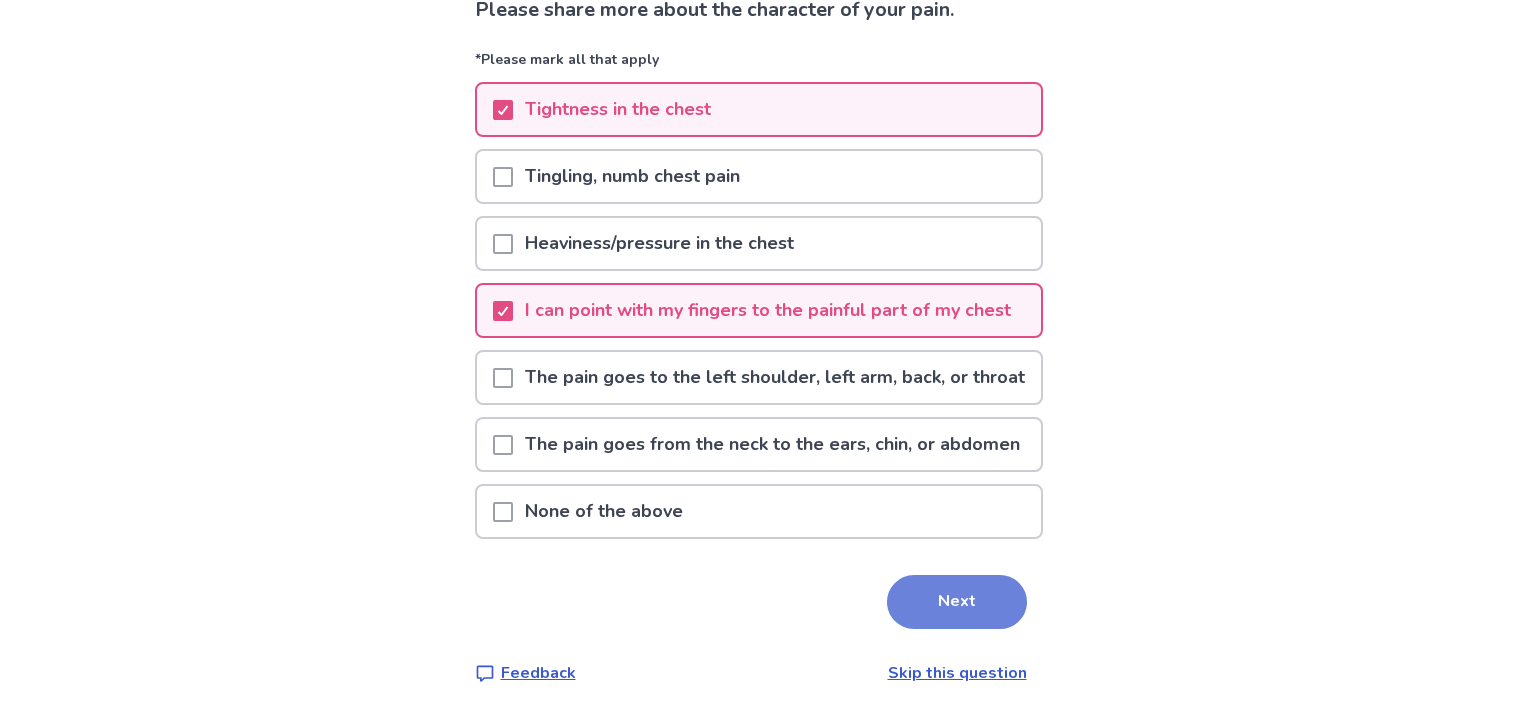 click on "Next" at bounding box center [957, 602] 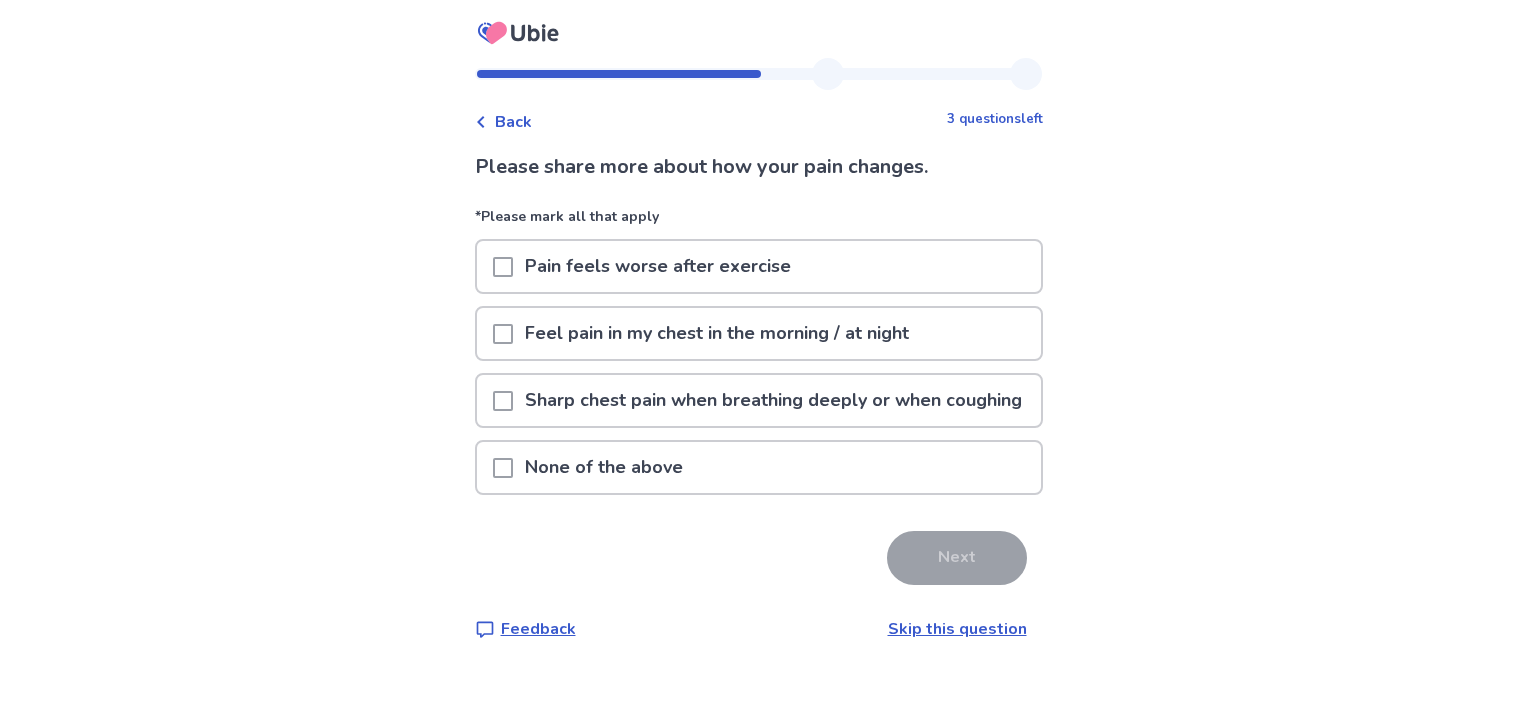 click at bounding box center (503, 468) 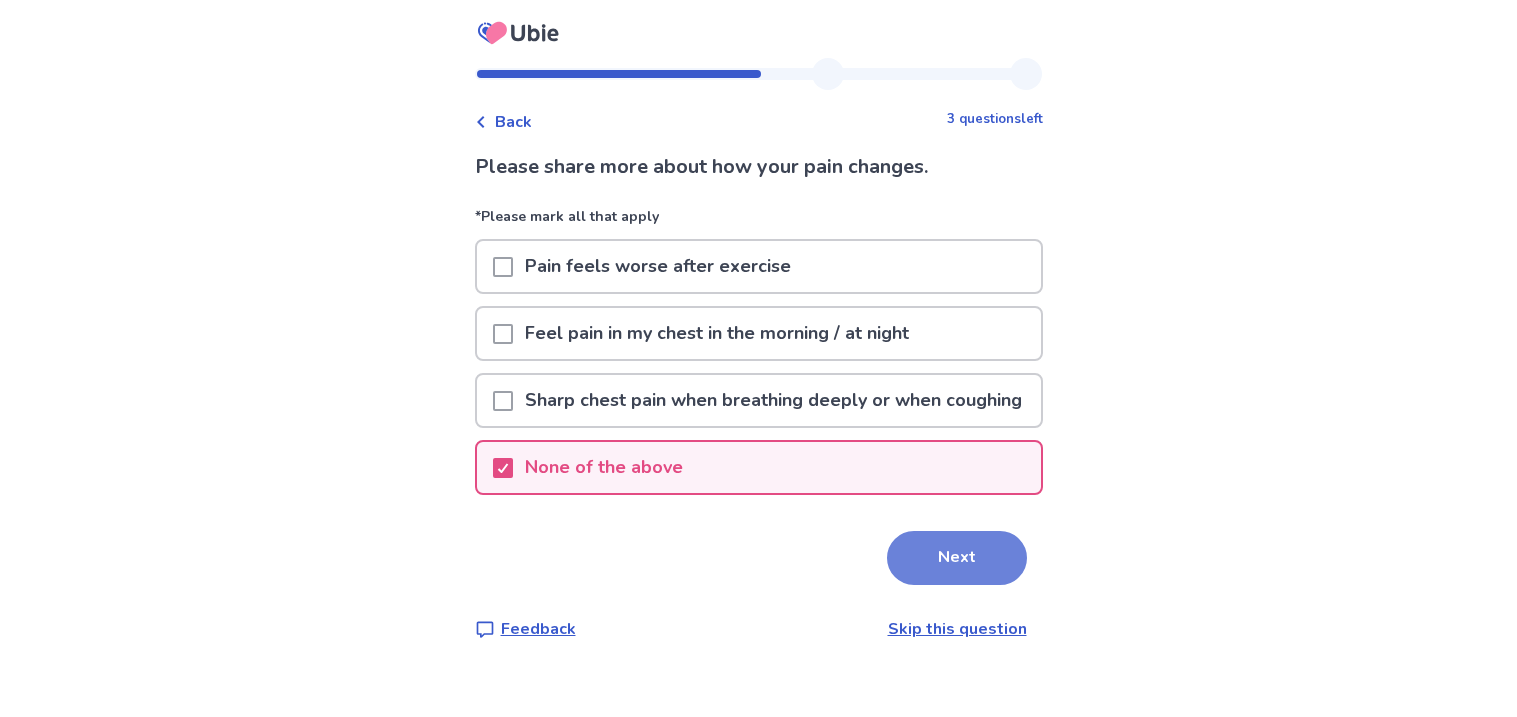 click on "Next" at bounding box center (957, 558) 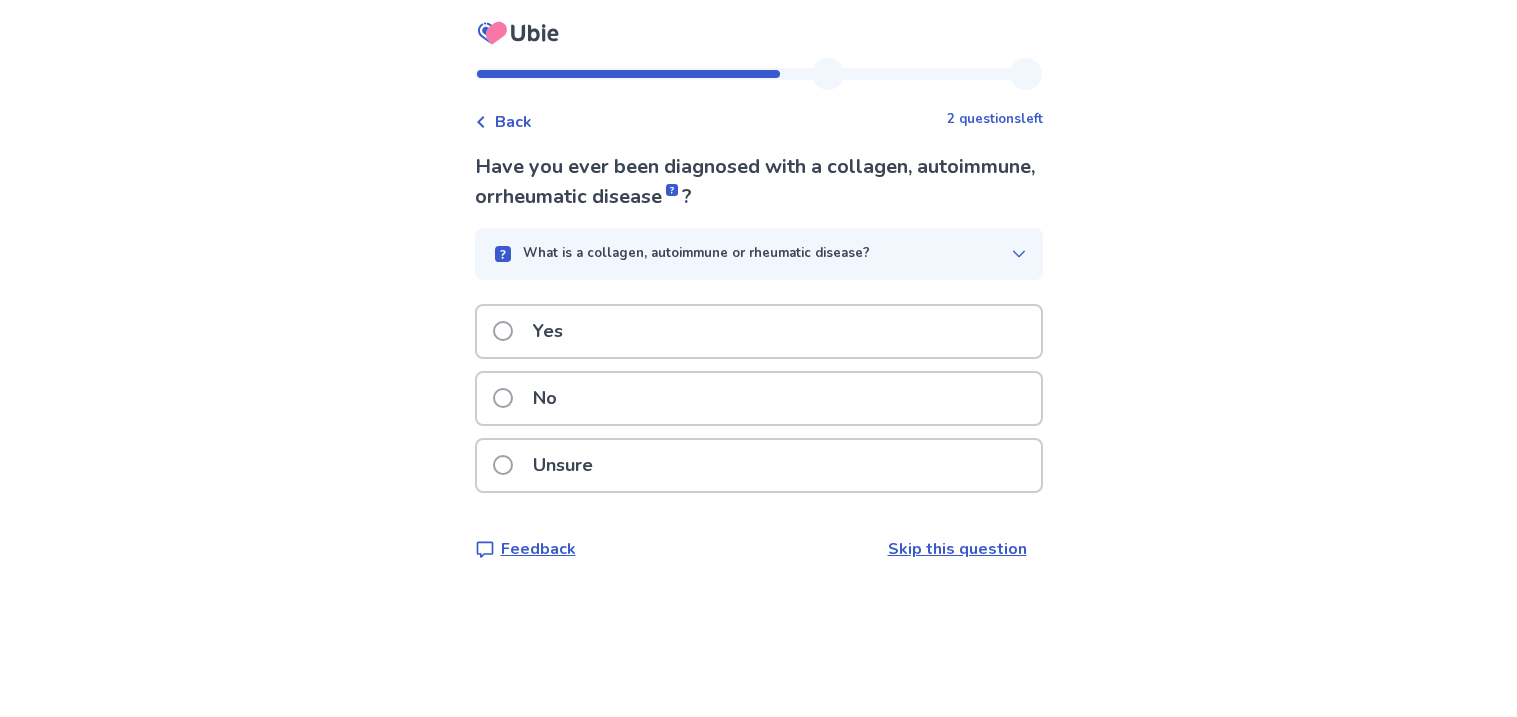 click on "No" at bounding box center [759, 398] 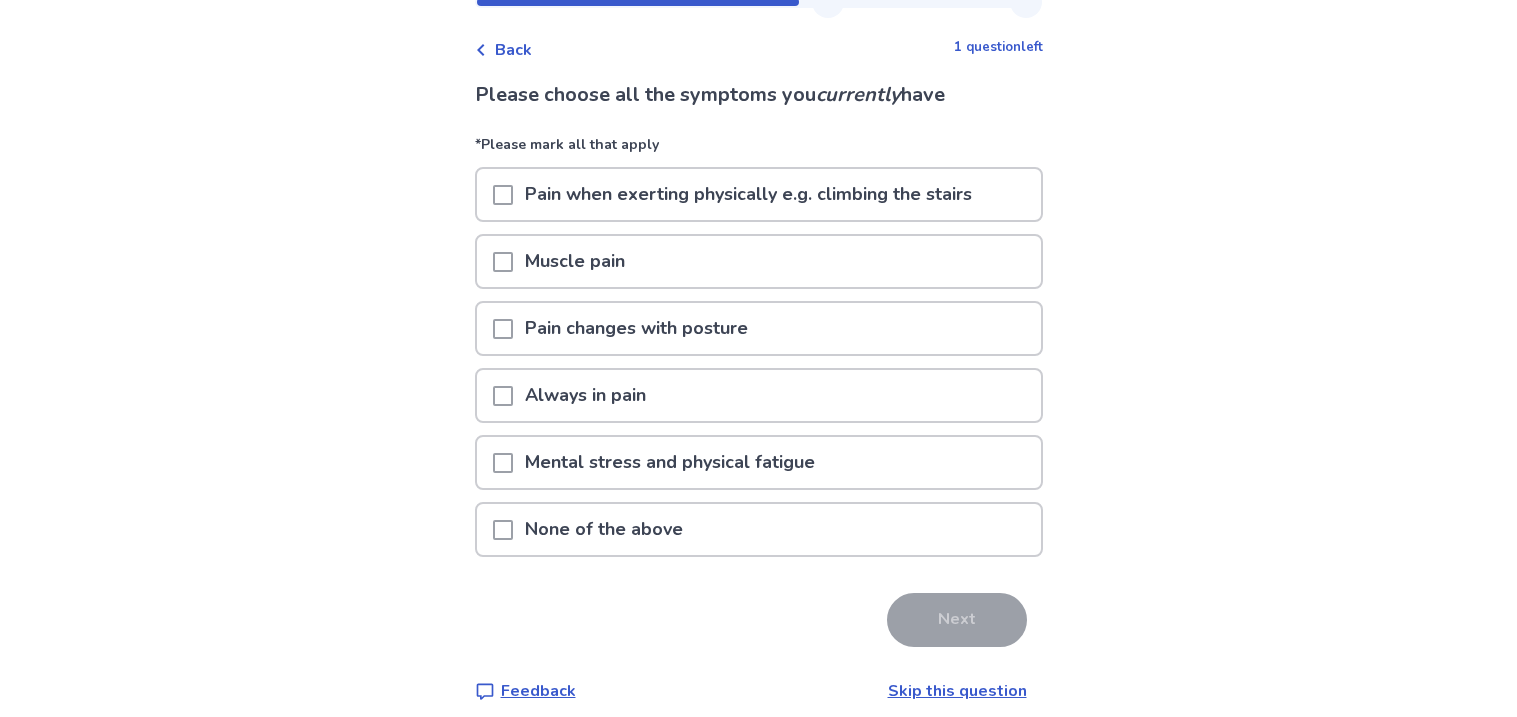 scroll, scrollTop: 78, scrollLeft: 0, axis: vertical 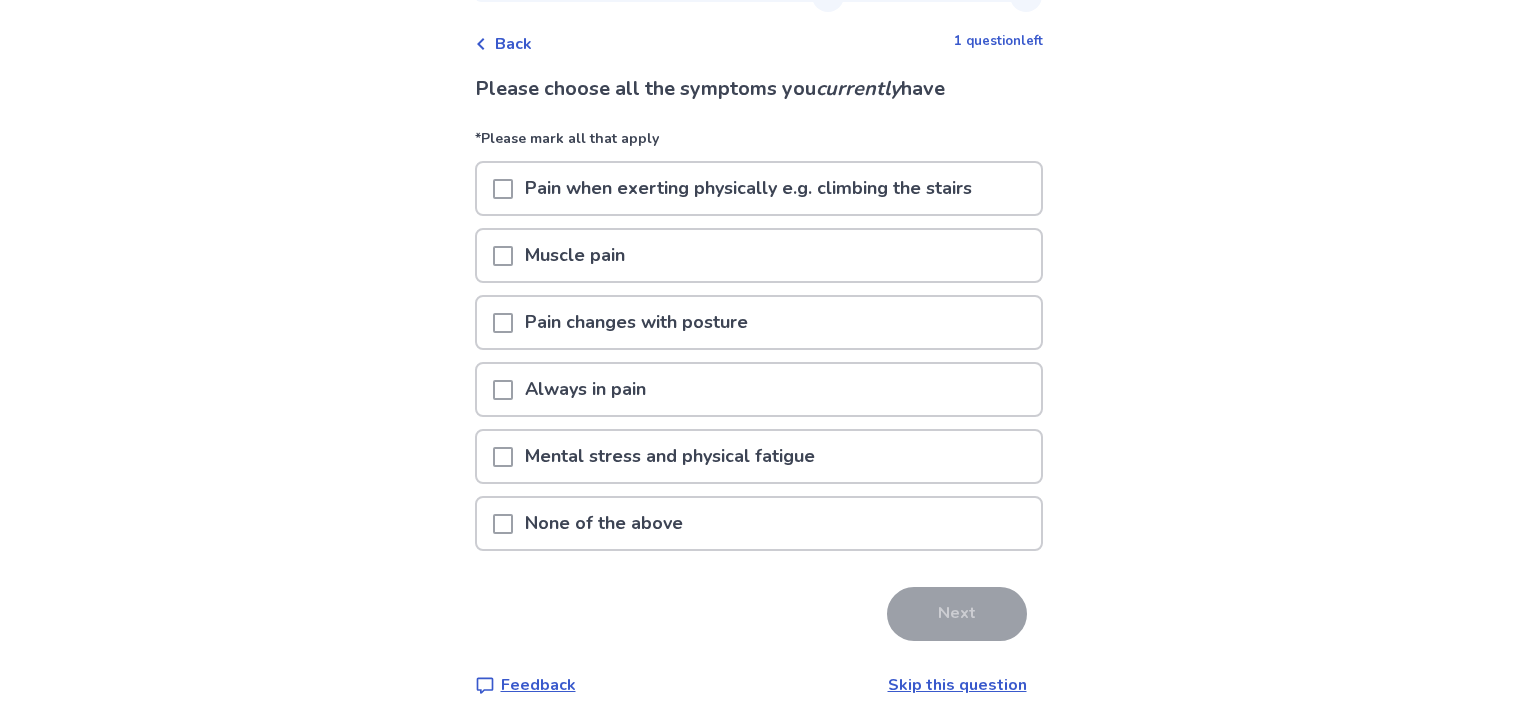 click at bounding box center (503, 524) 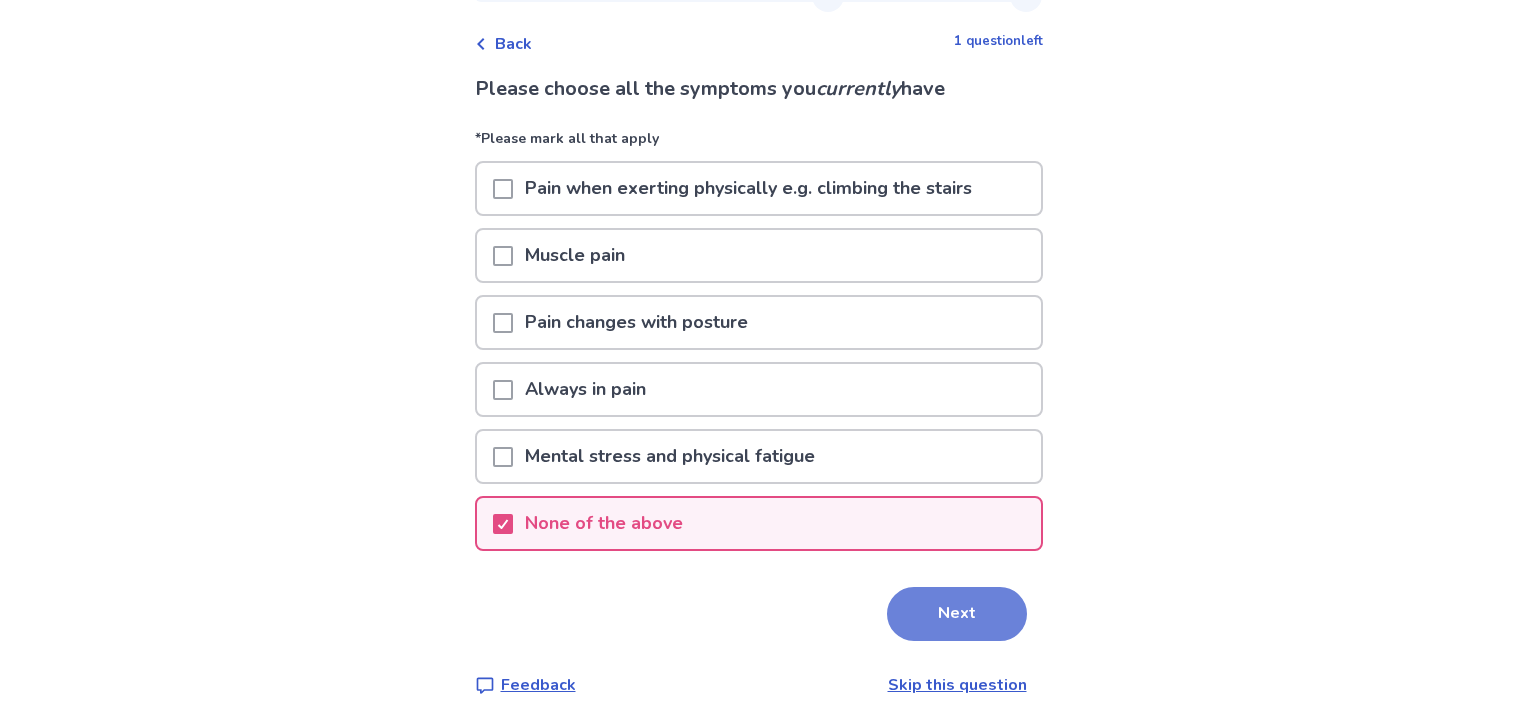 click on "Next" at bounding box center [957, 614] 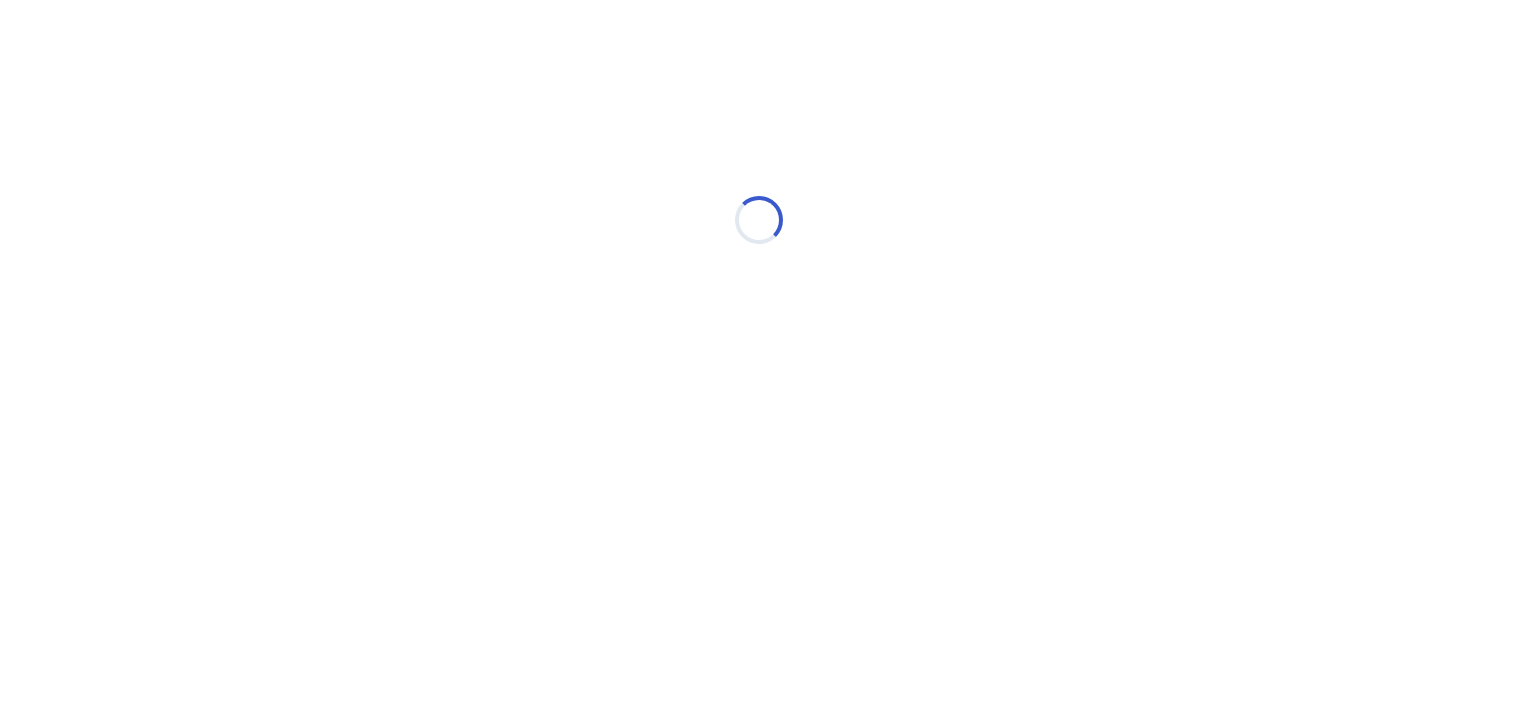scroll, scrollTop: 0, scrollLeft: 0, axis: both 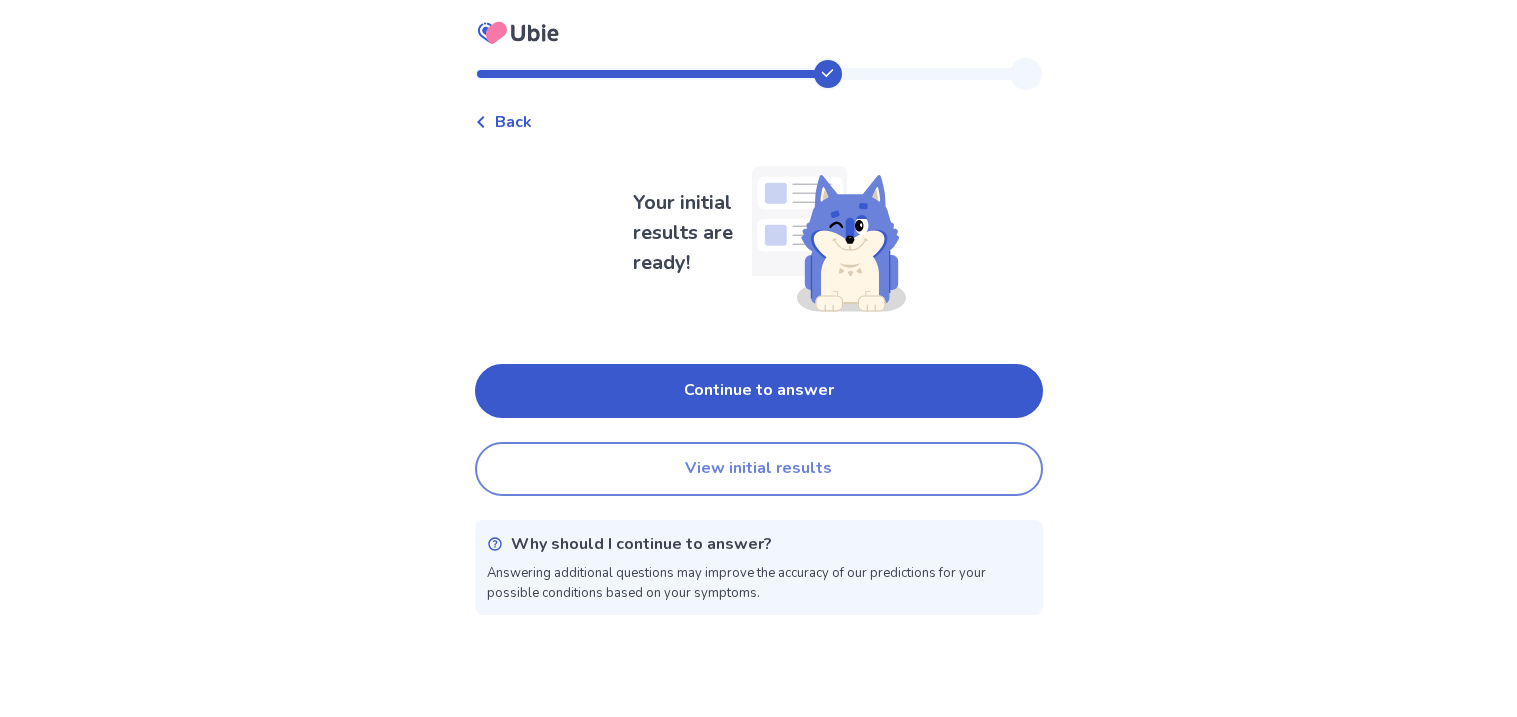 click on "View initial results" at bounding box center [759, 469] 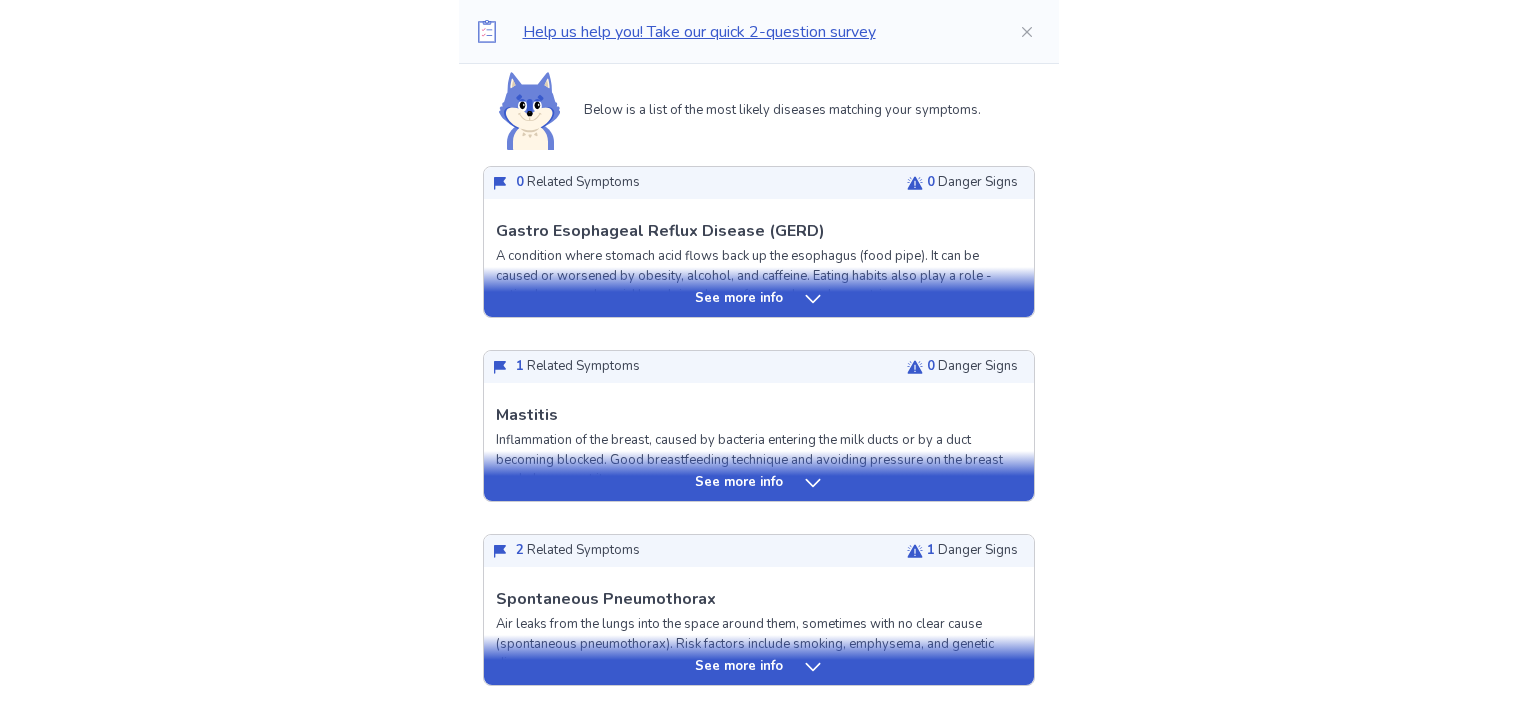 scroll, scrollTop: 0, scrollLeft: 0, axis: both 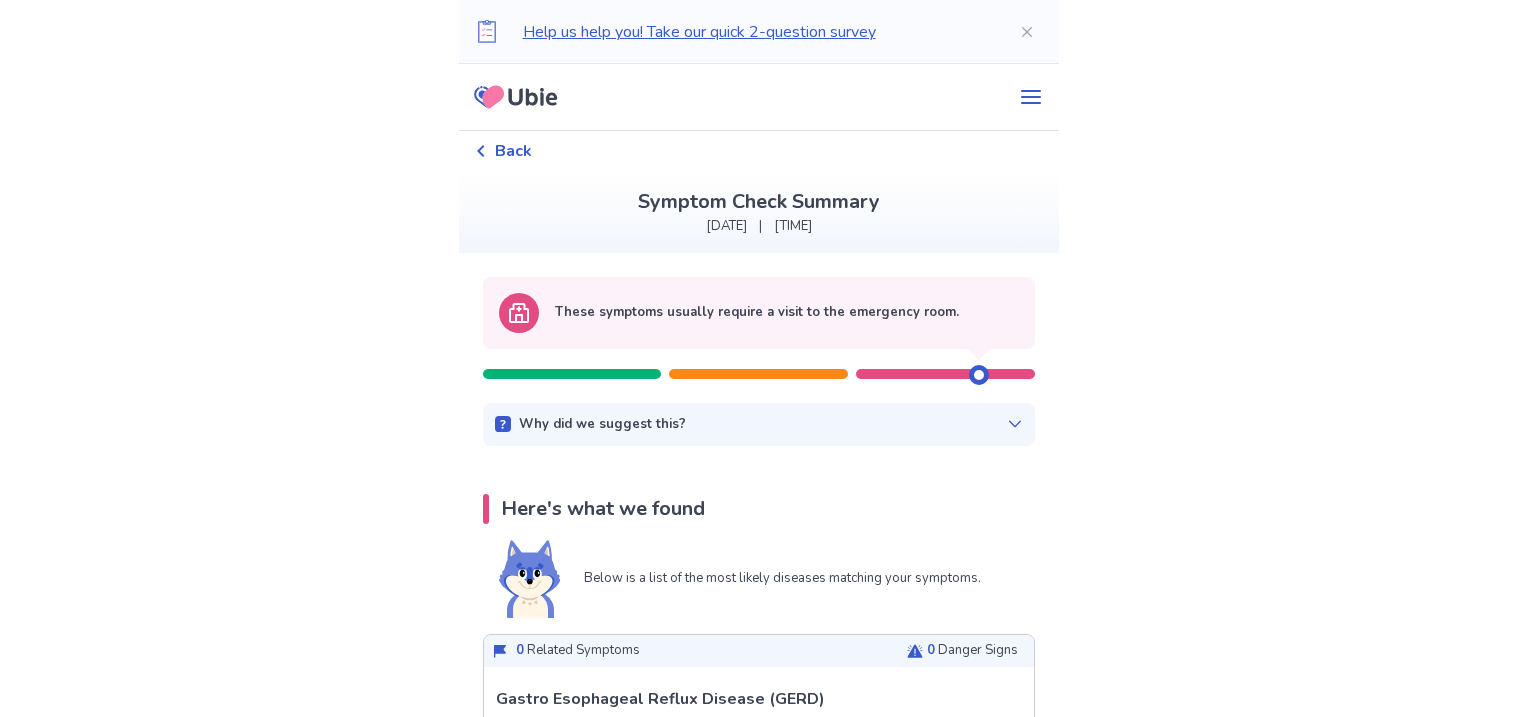 click on "Why did we suggest this?" at bounding box center (759, 425) 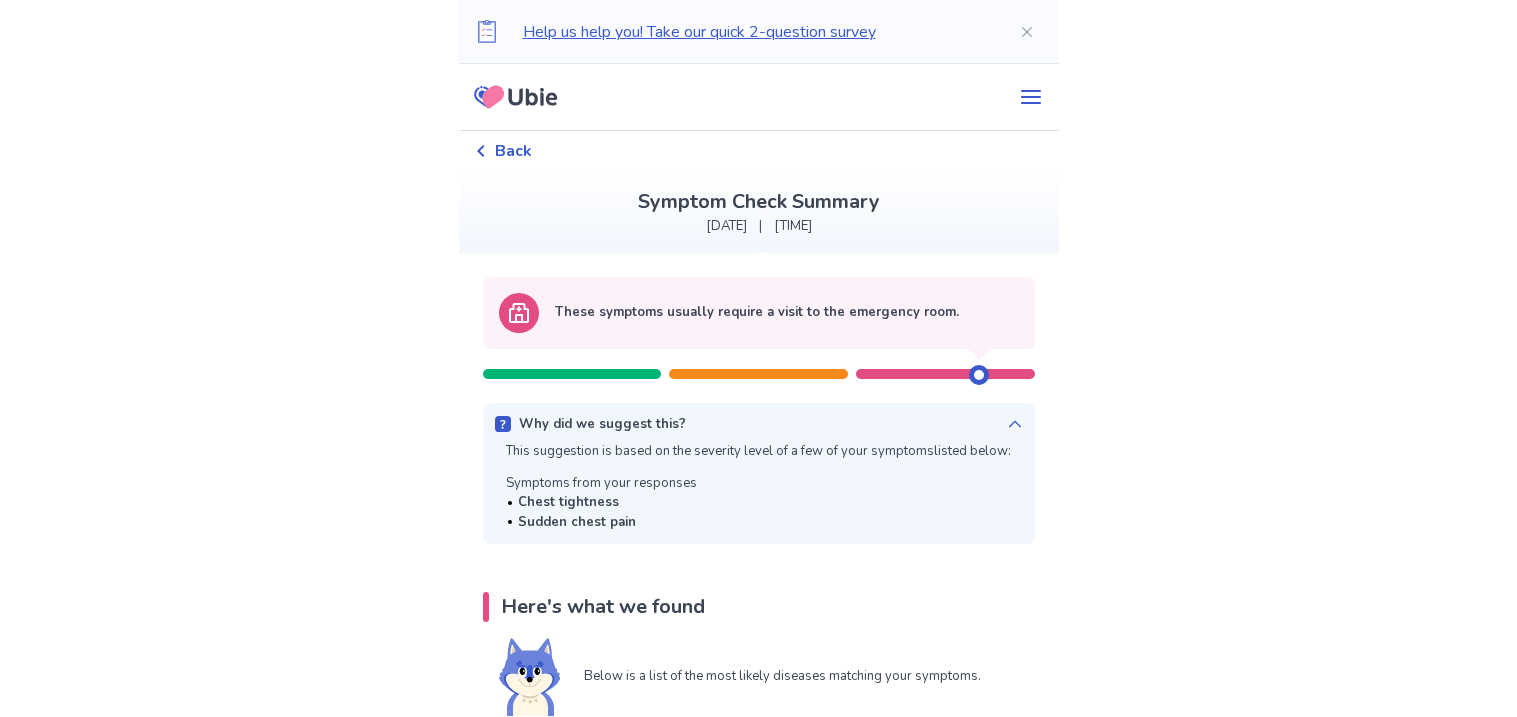 click on "Back" at bounding box center [513, 151] 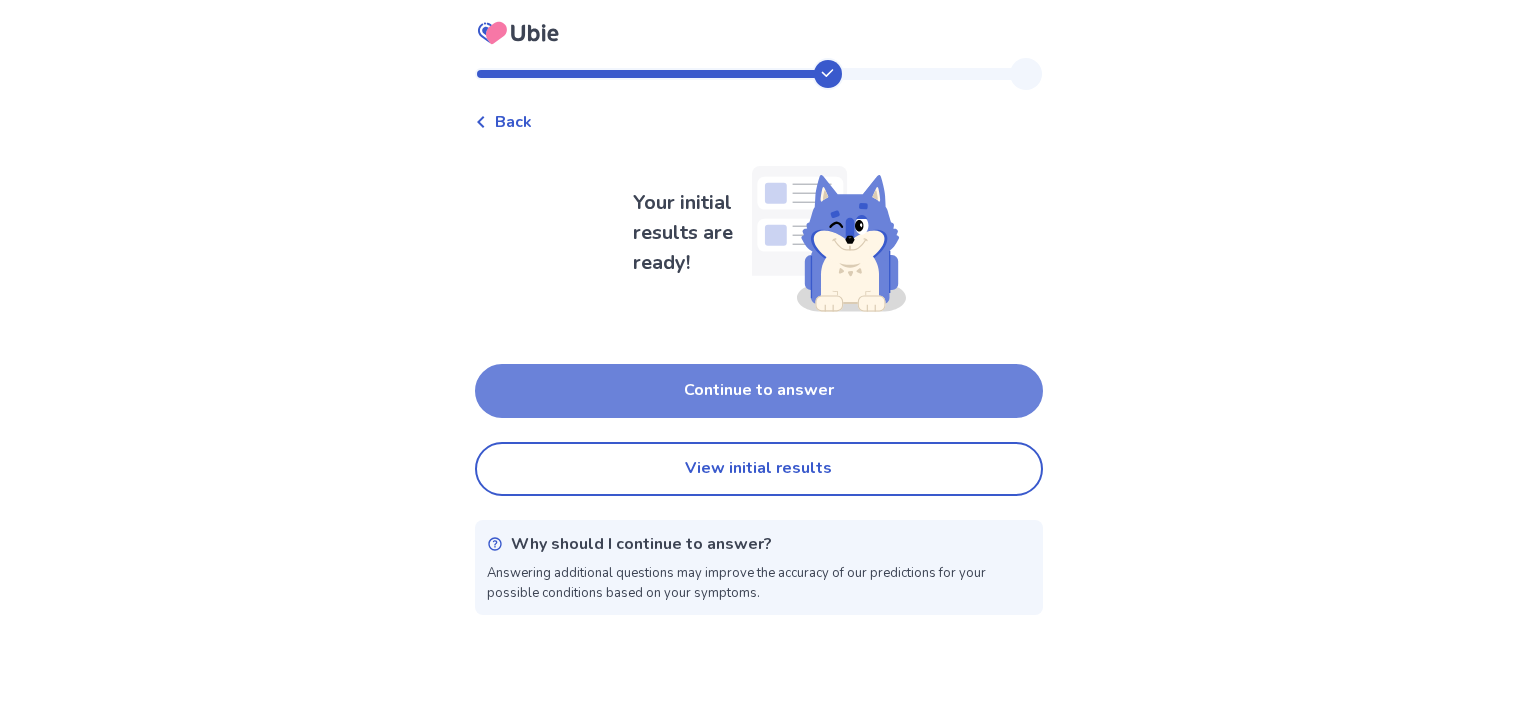 click on "Continue to answer" at bounding box center (759, 391) 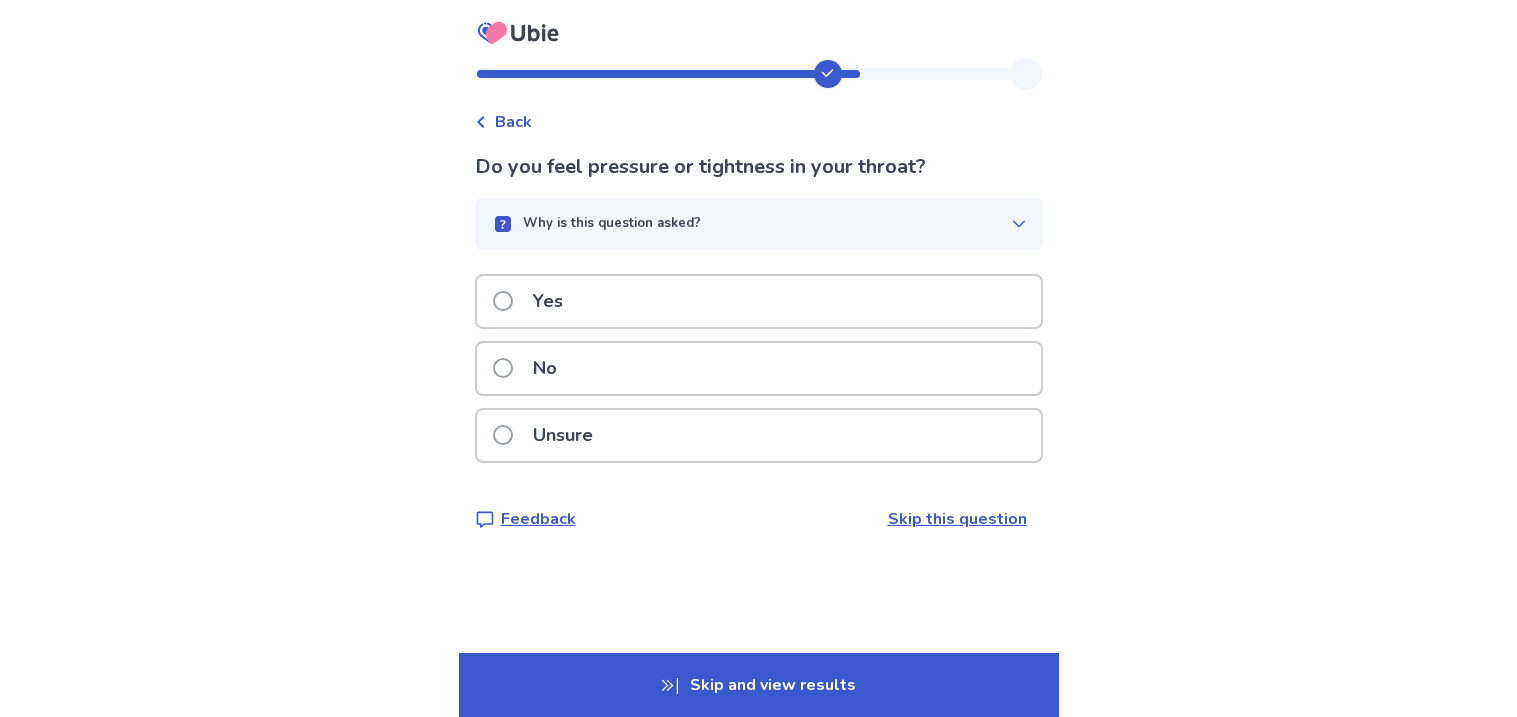 click on "No" at bounding box center (759, 368) 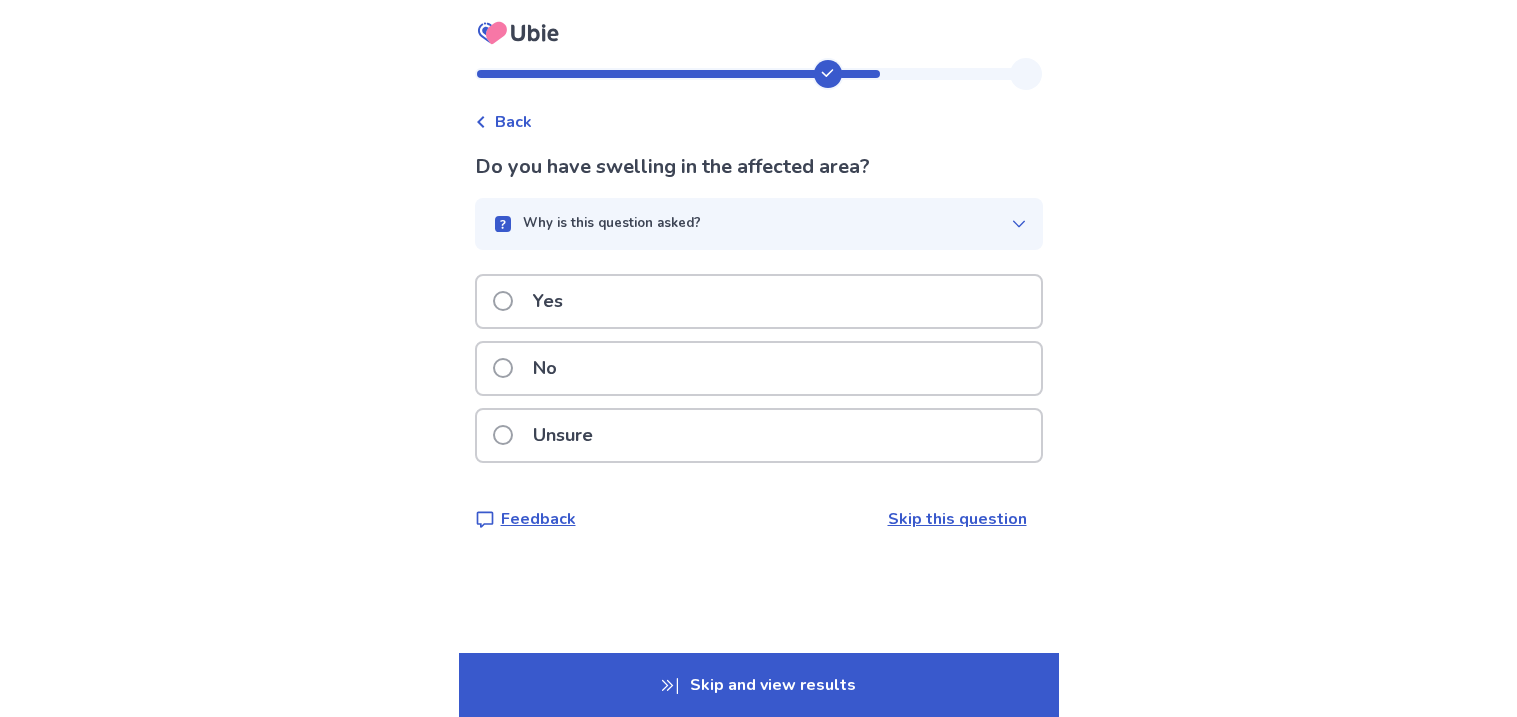 click on "No" at bounding box center (545, 368) 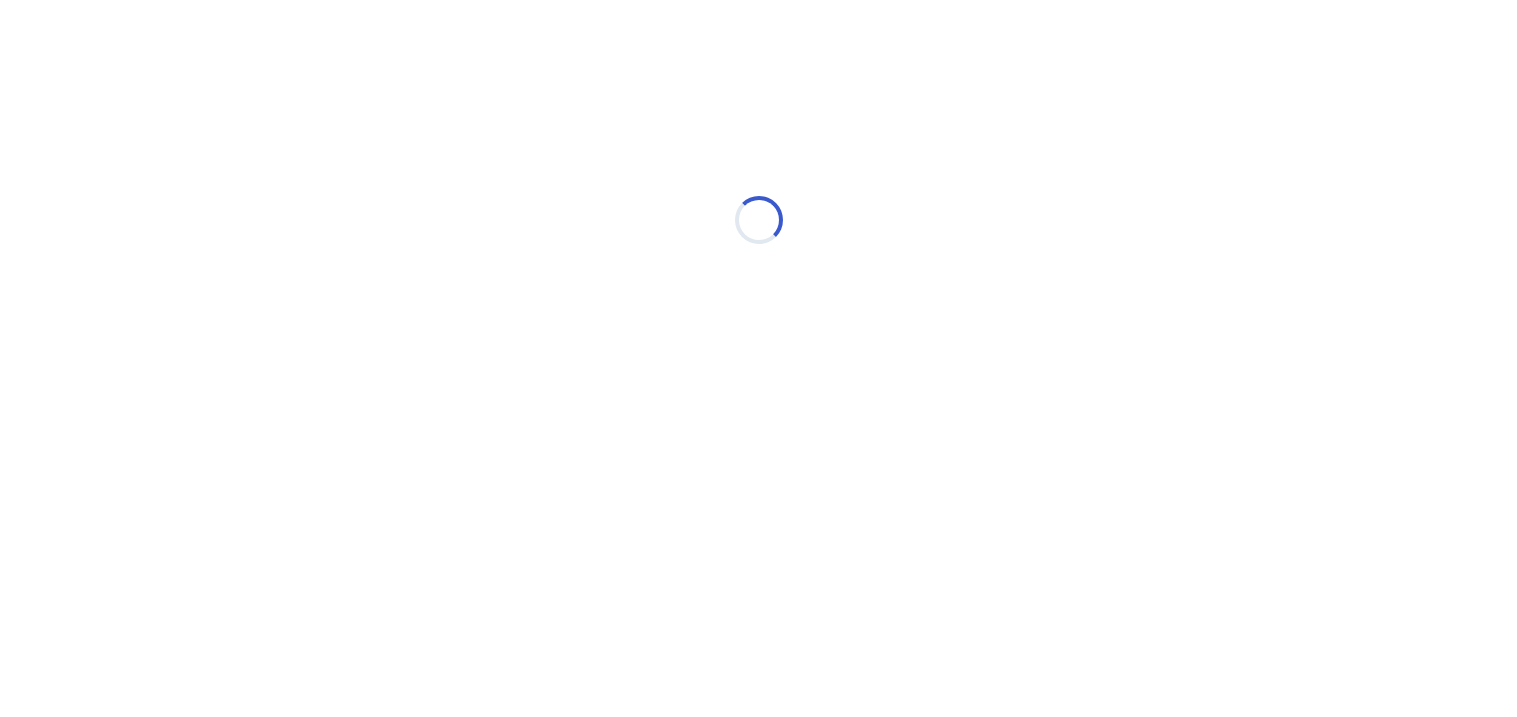 click on "Loading..." at bounding box center [759, 220] 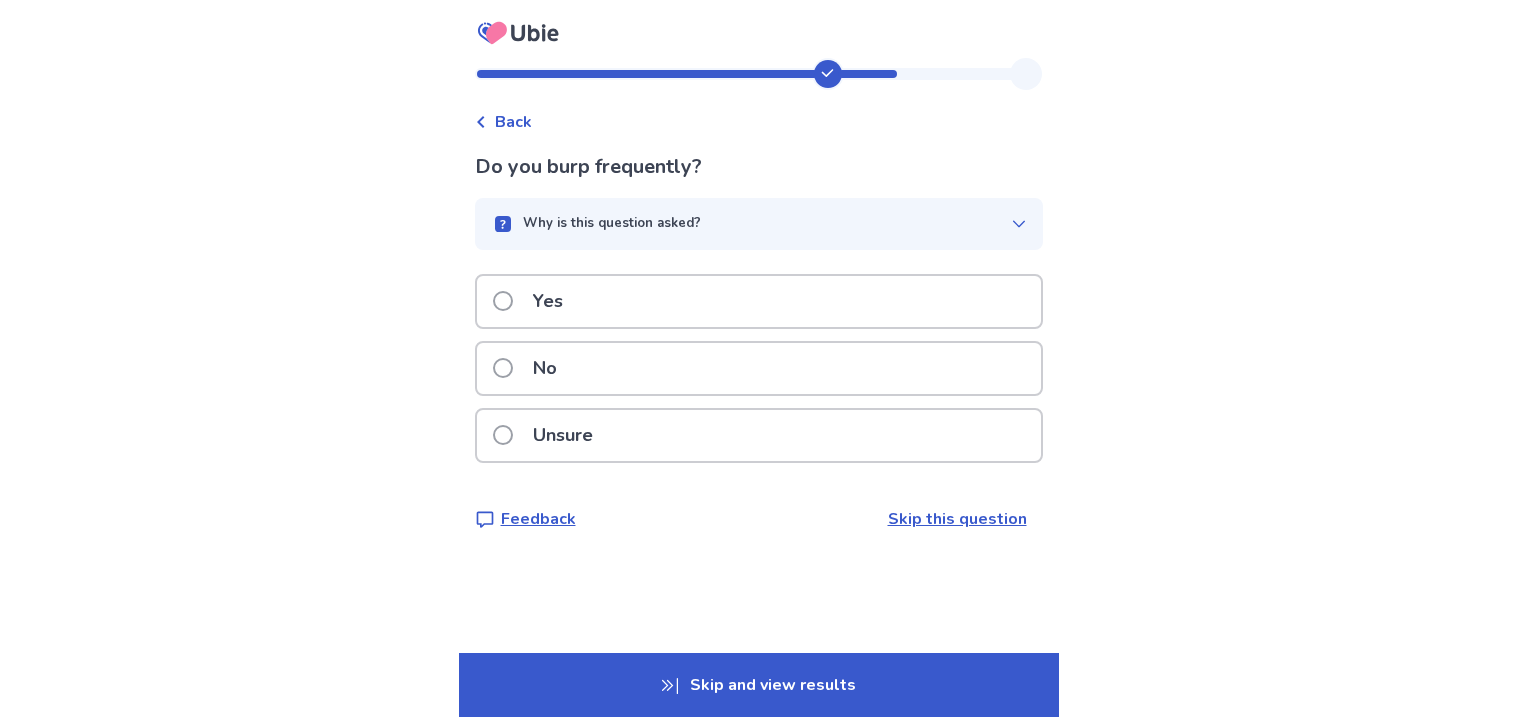 click on "No" at bounding box center [545, 368] 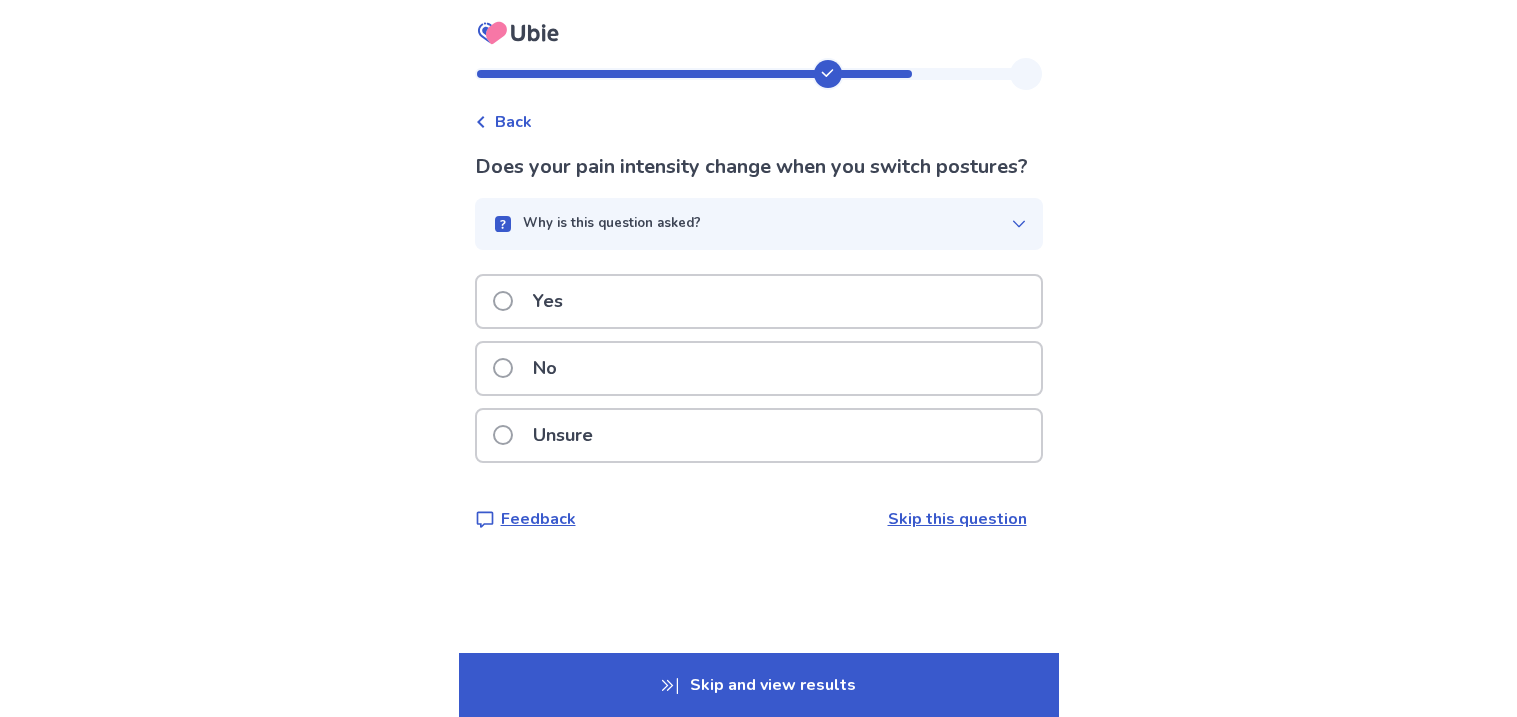 click on "Why is this question asked?" at bounding box center (759, 224) 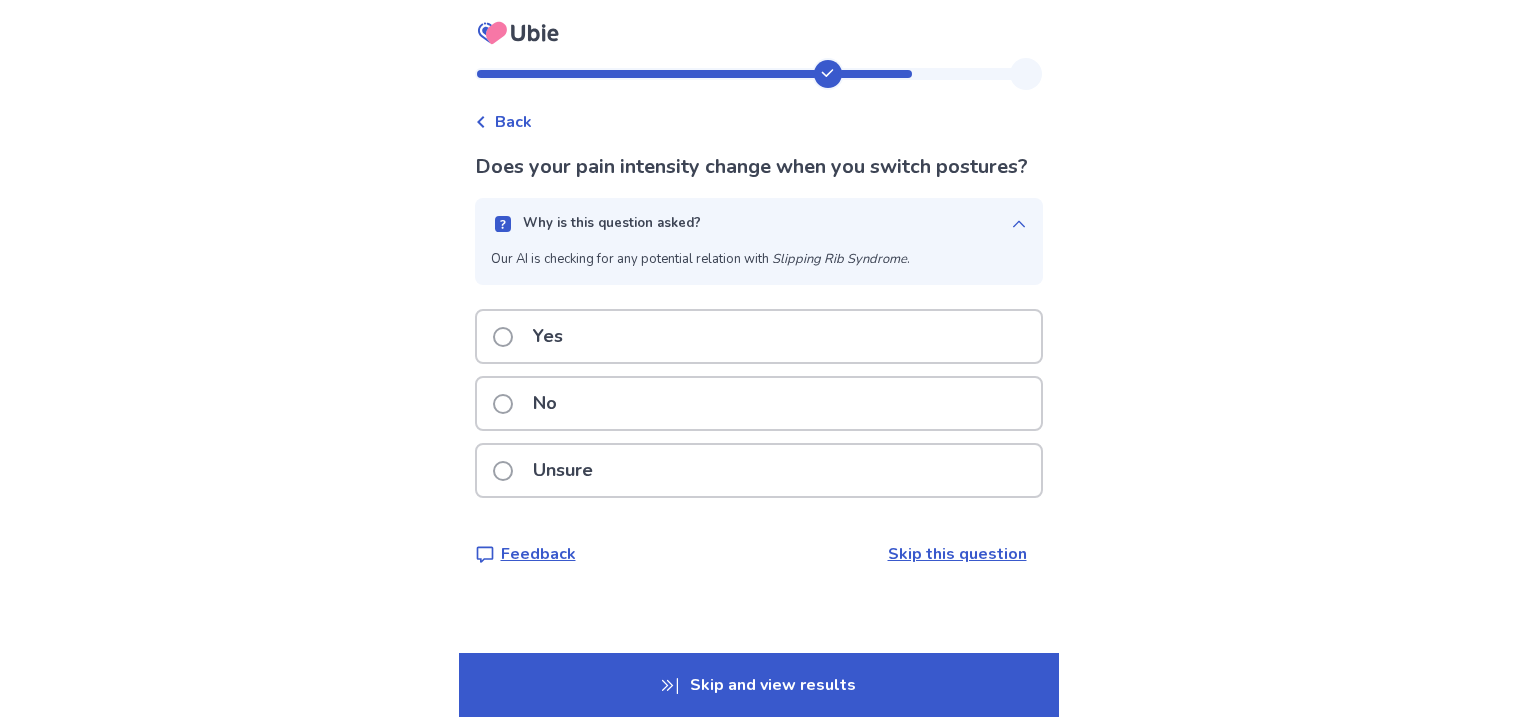 click on "Why is this question asked?" at bounding box center (759, 224) 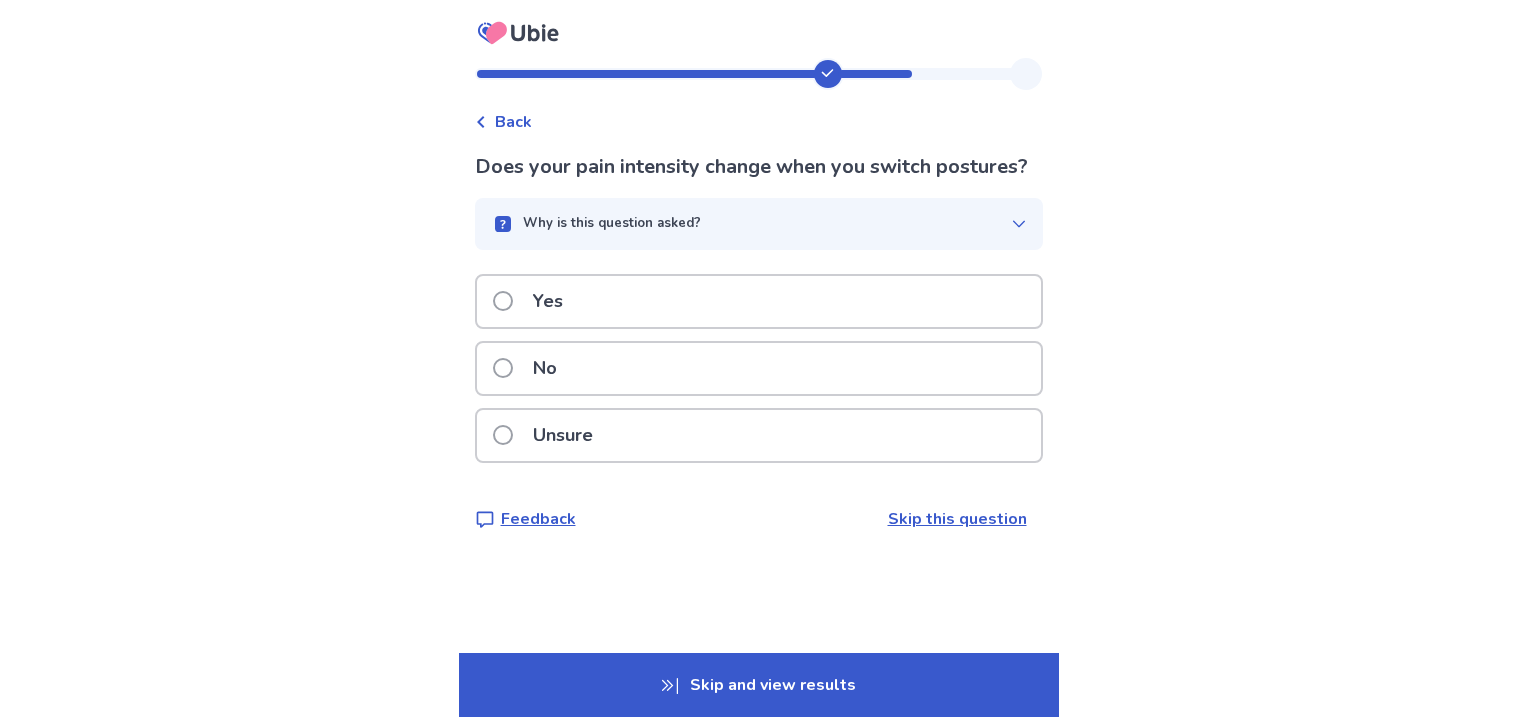 click on "No" at bounding box center [545, 368] 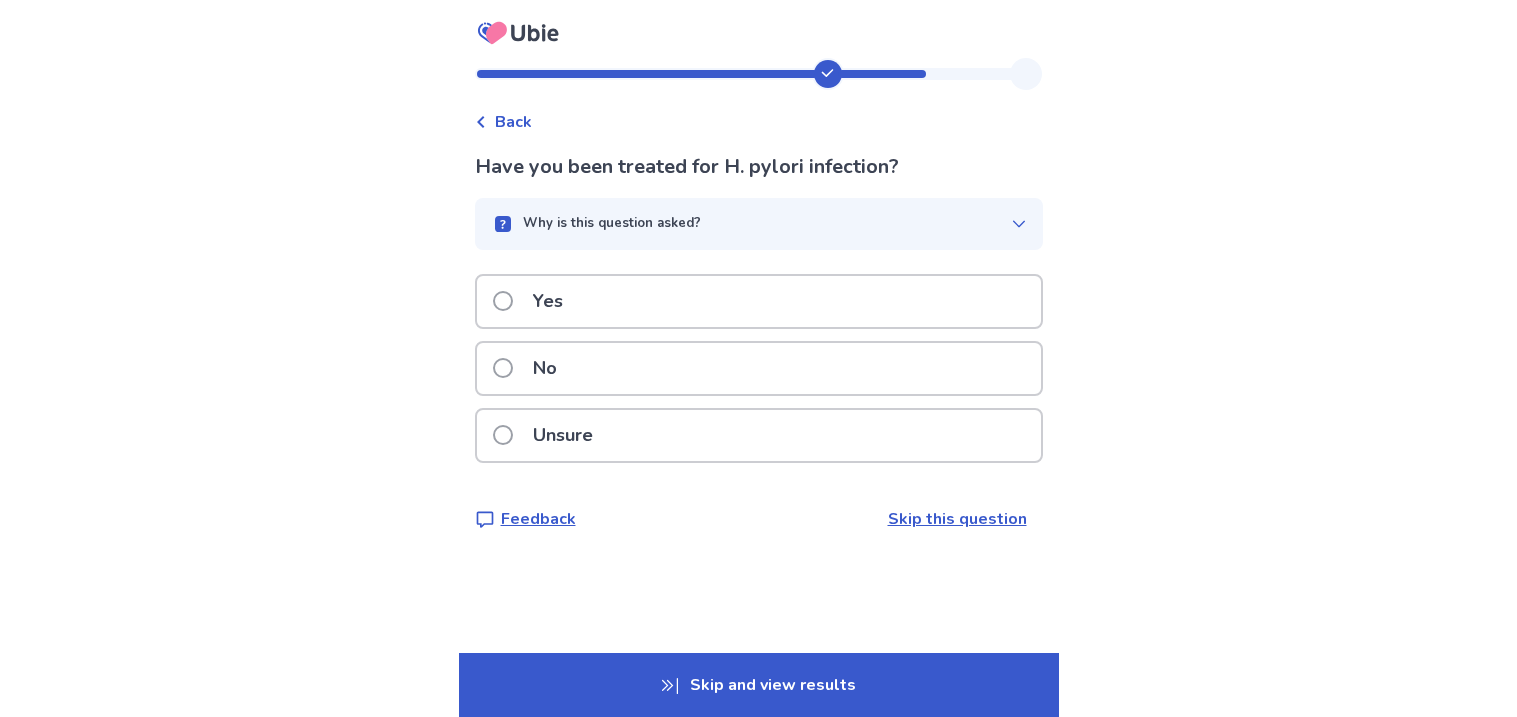 click on "Why is this question asked?" at bounding box center (612, 224) 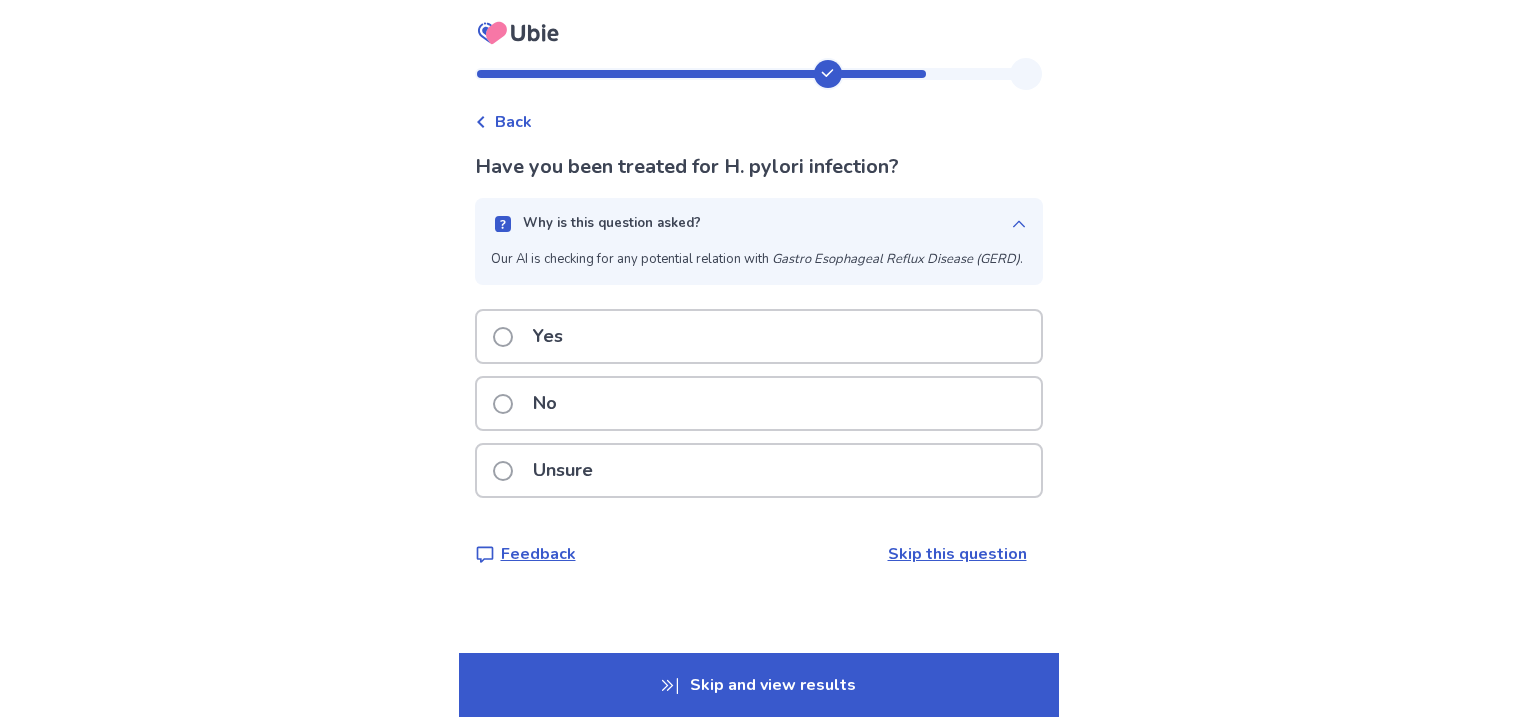 click on "Why is this question asked?" at bounding box center [612, 224] 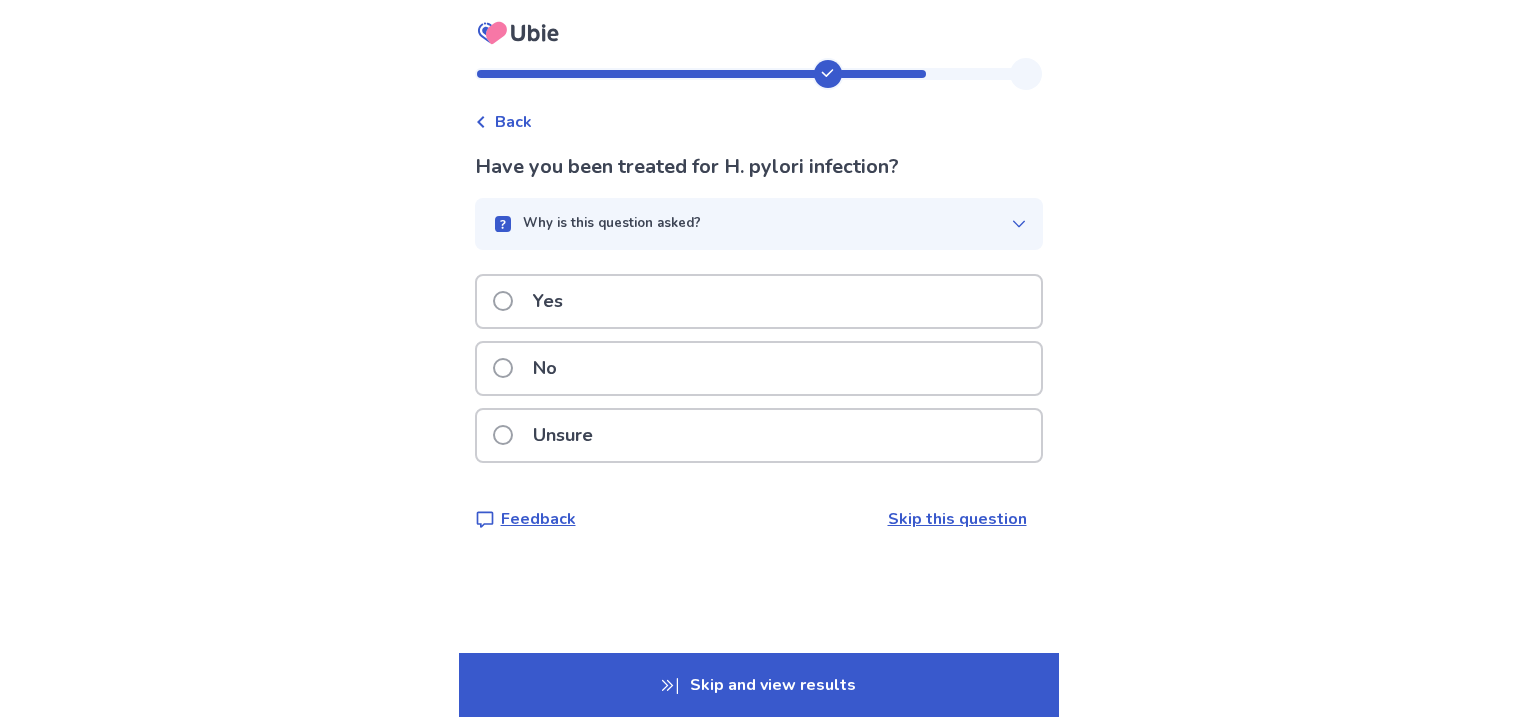 click at bounding box center [503, 368] 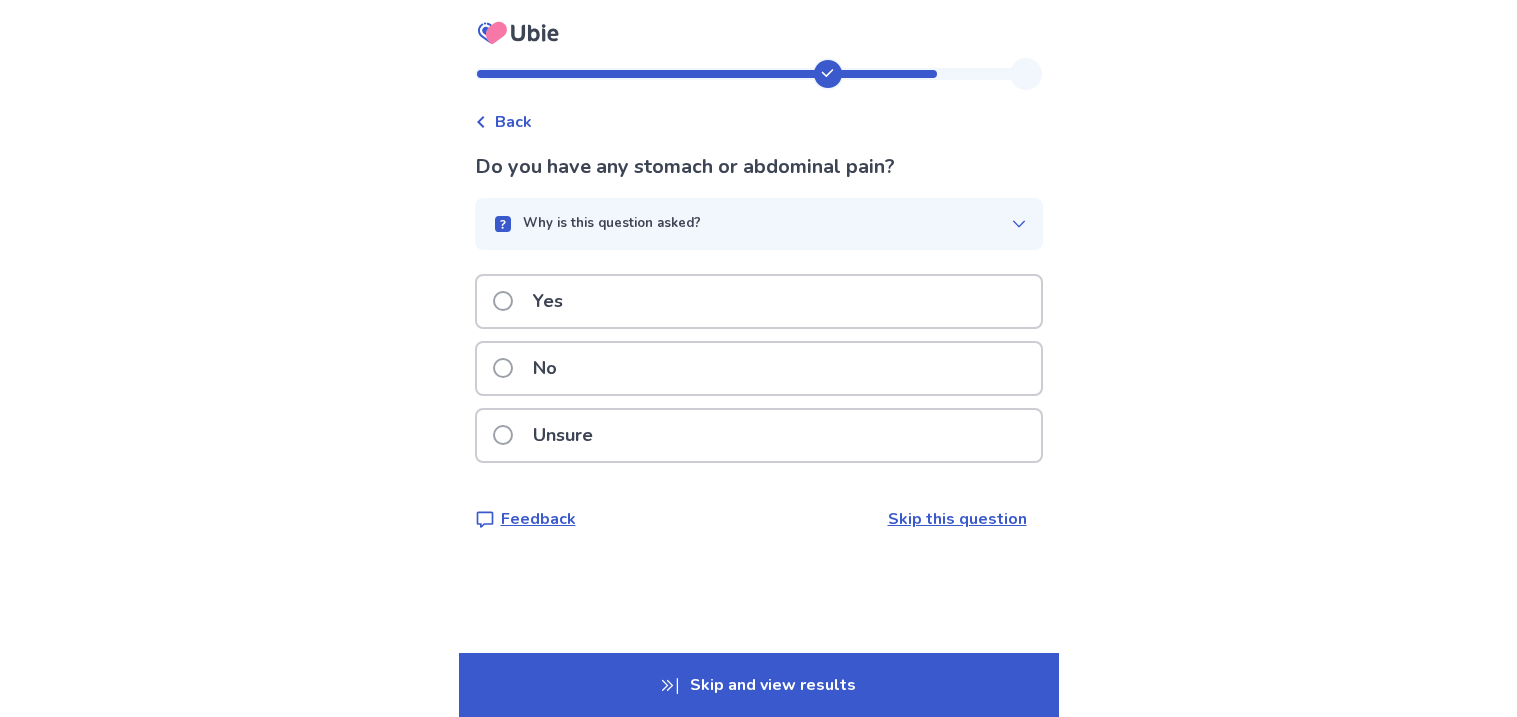 click at bounding box center (503, 368) 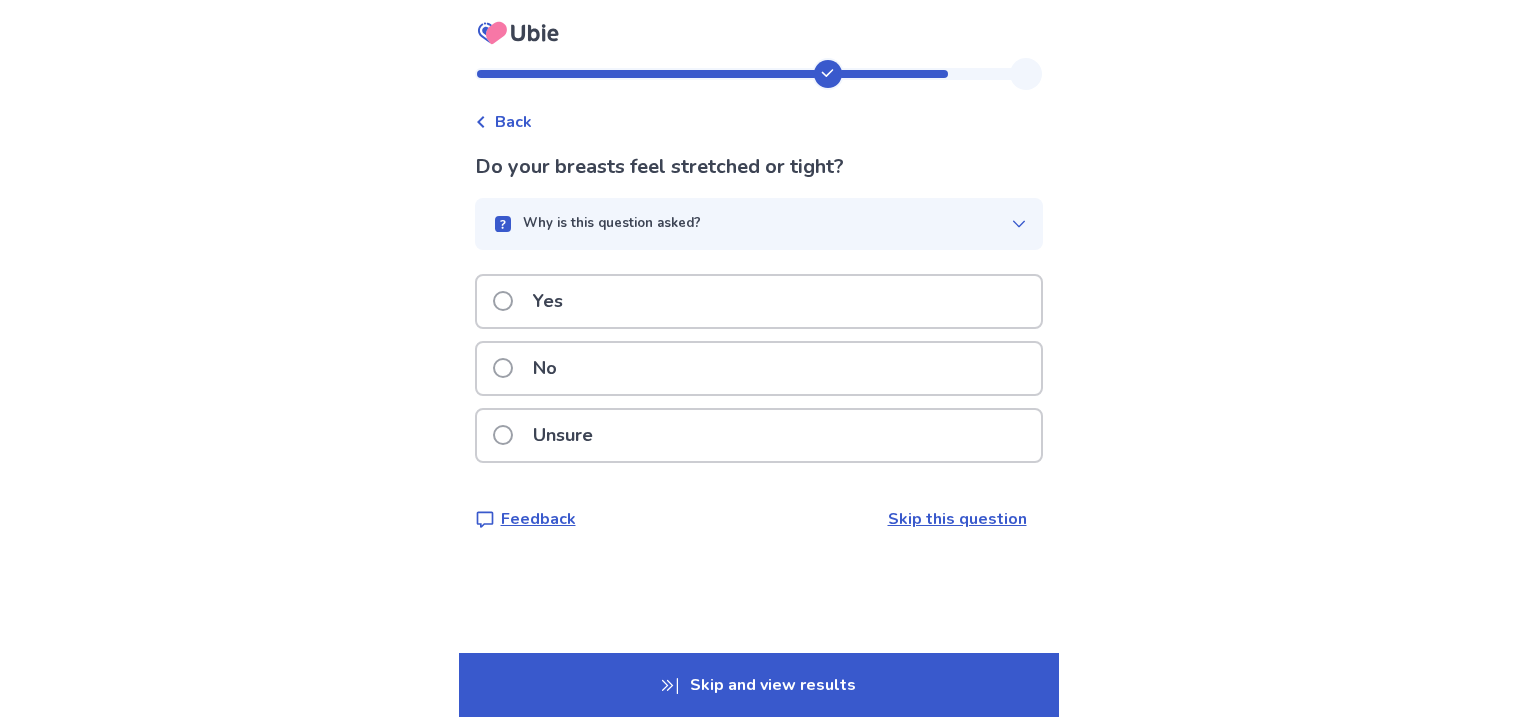 click on "Why is this question asked?" at bounding box center [759, 224] 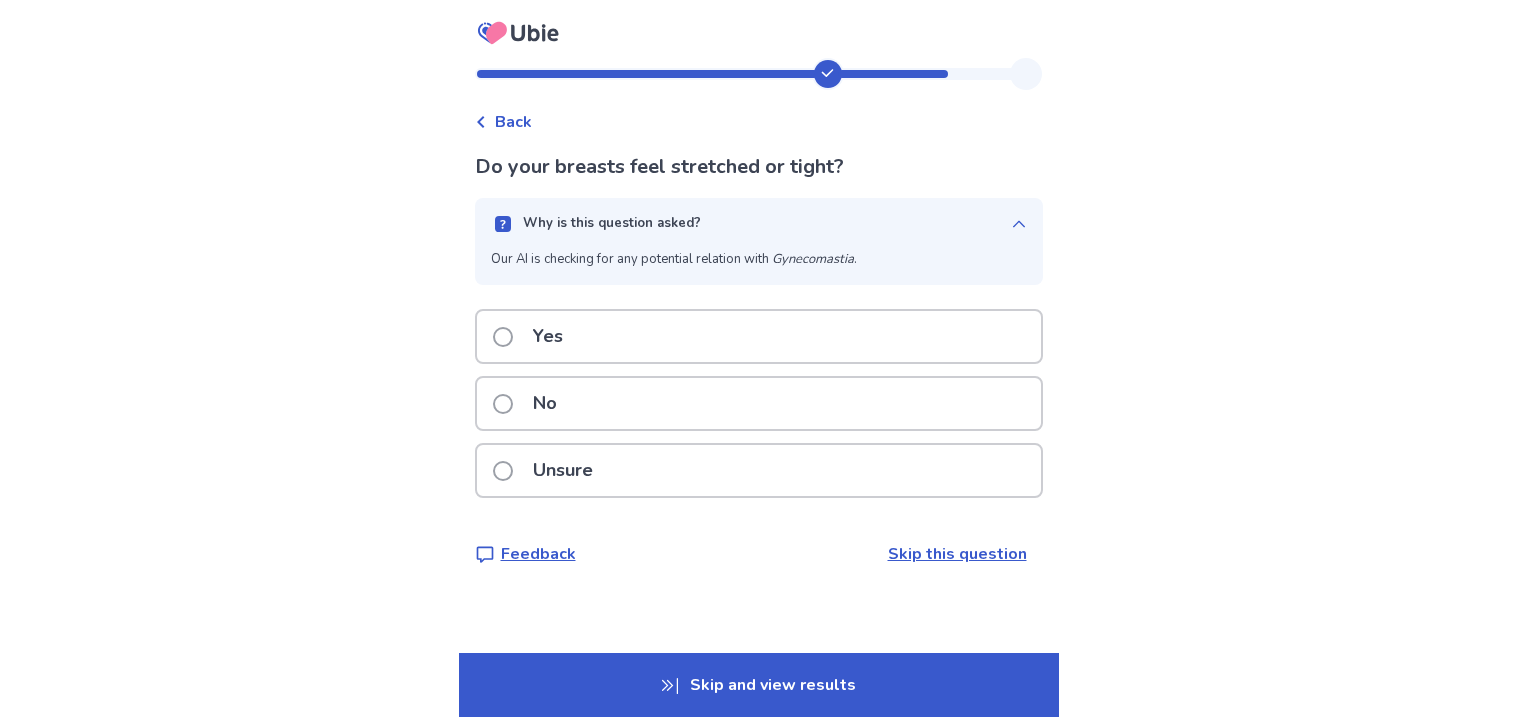 click on "Why is this question asked?" at bounding box center [759, 224] 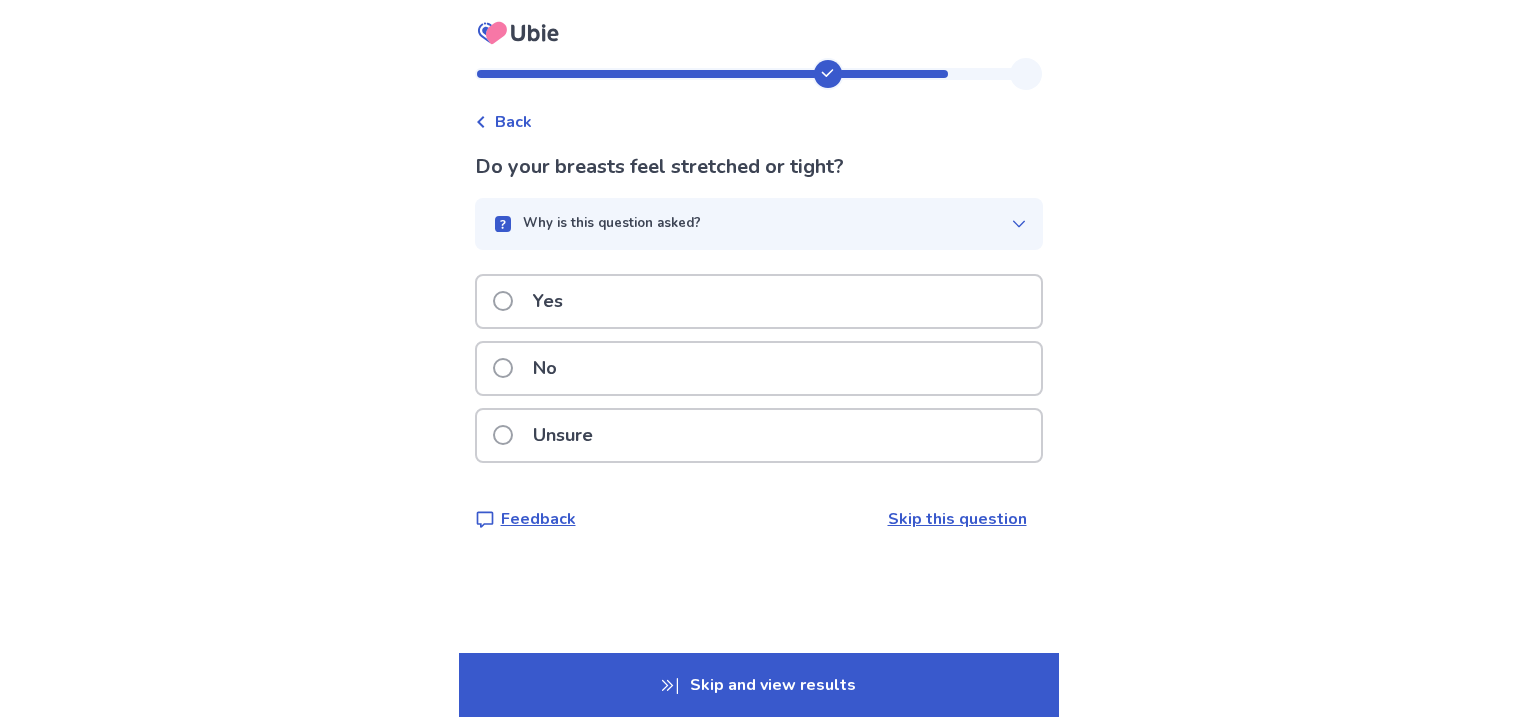 click at bounding box center [503, 368] 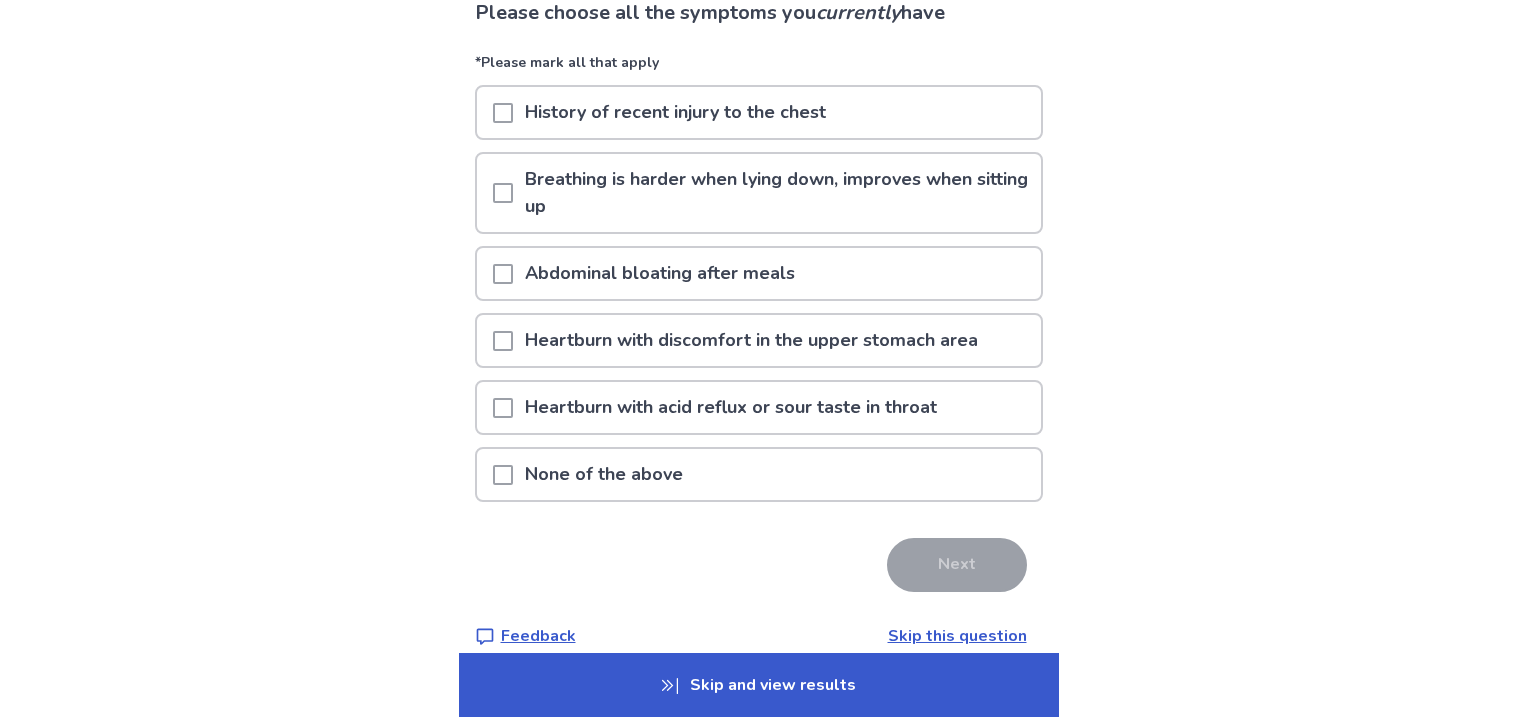 scroll, scrollTop: 169, scrollLeft: 0, axis: vertical 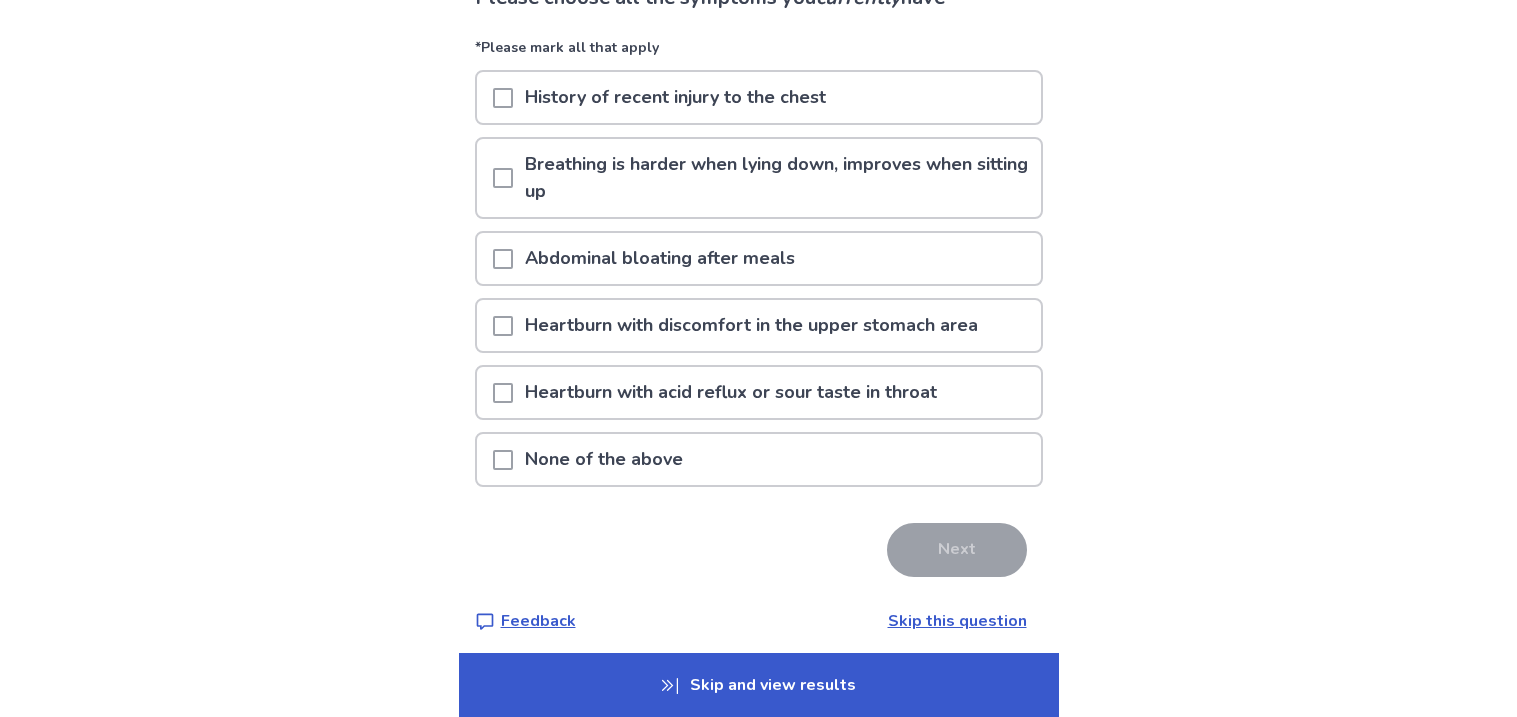 click at bounding box center [503, 459] 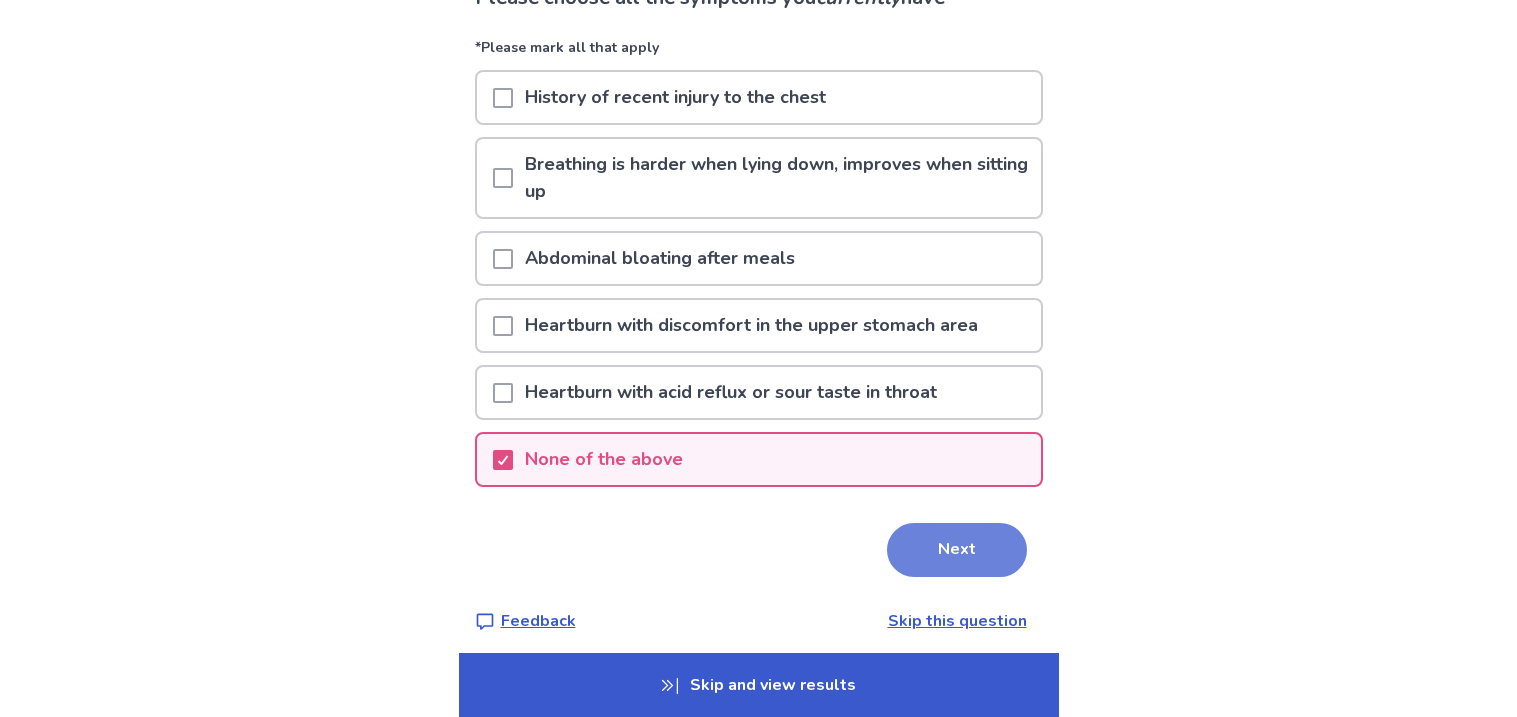 click on "Next" at bounding box center [957, 550] 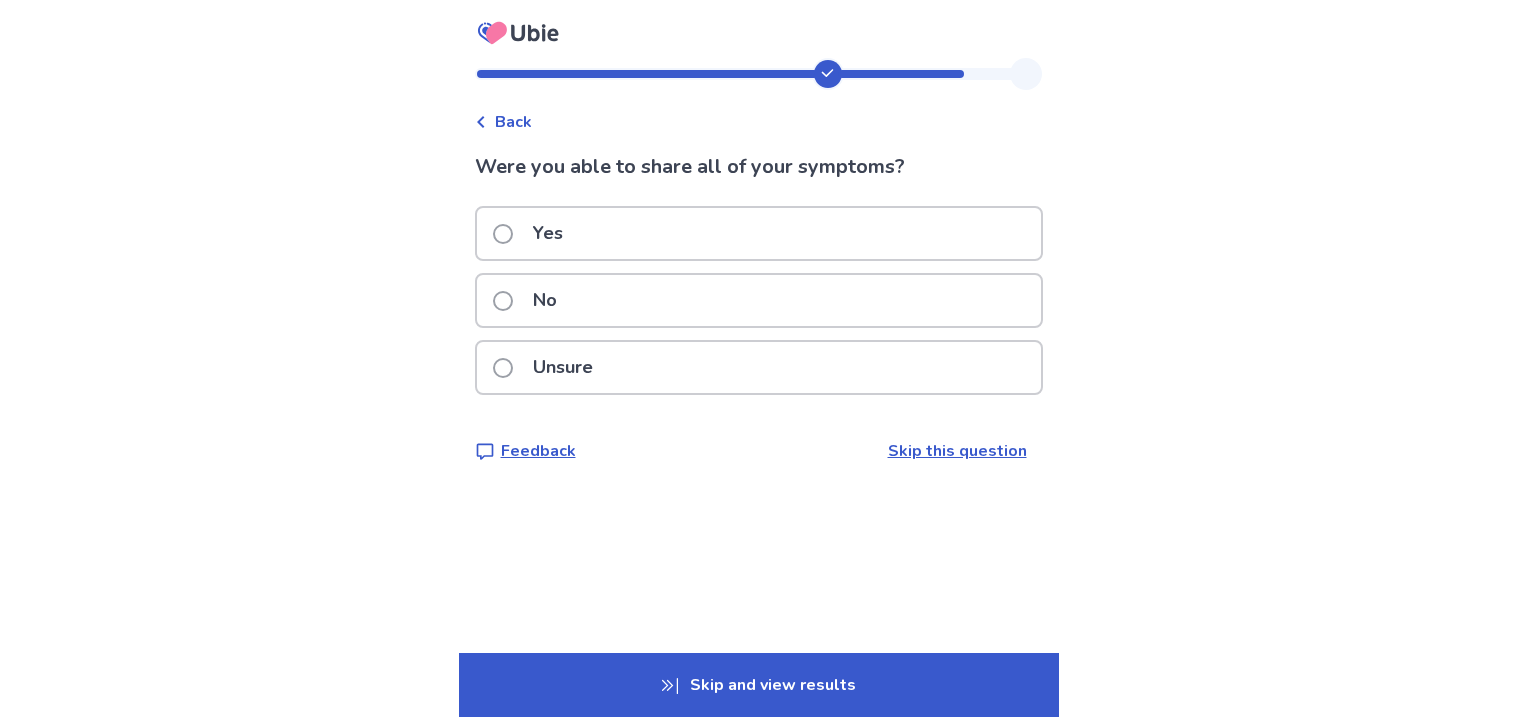 click at bounding box center [503, 234] 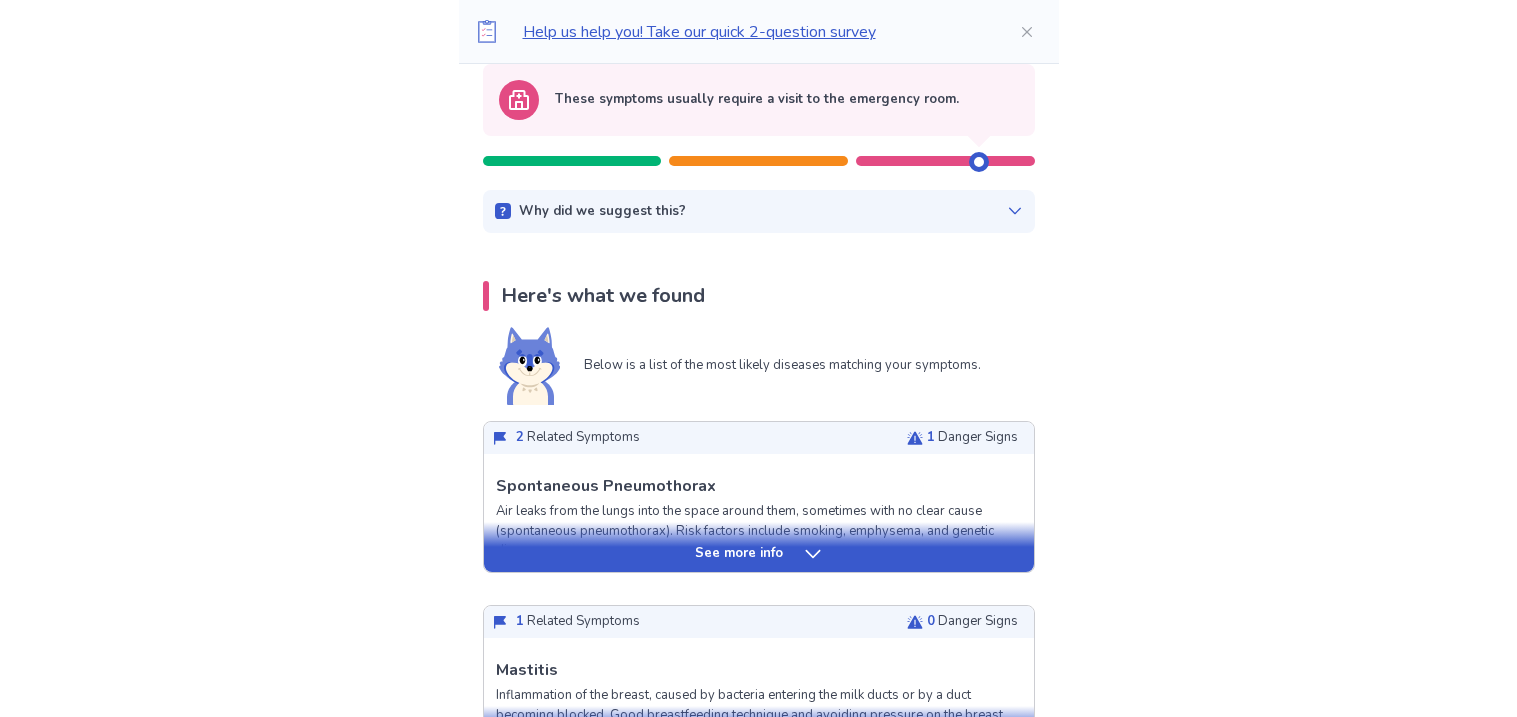 scroll, scrollTop: 172, scrollLeft: 0, axis: vertical 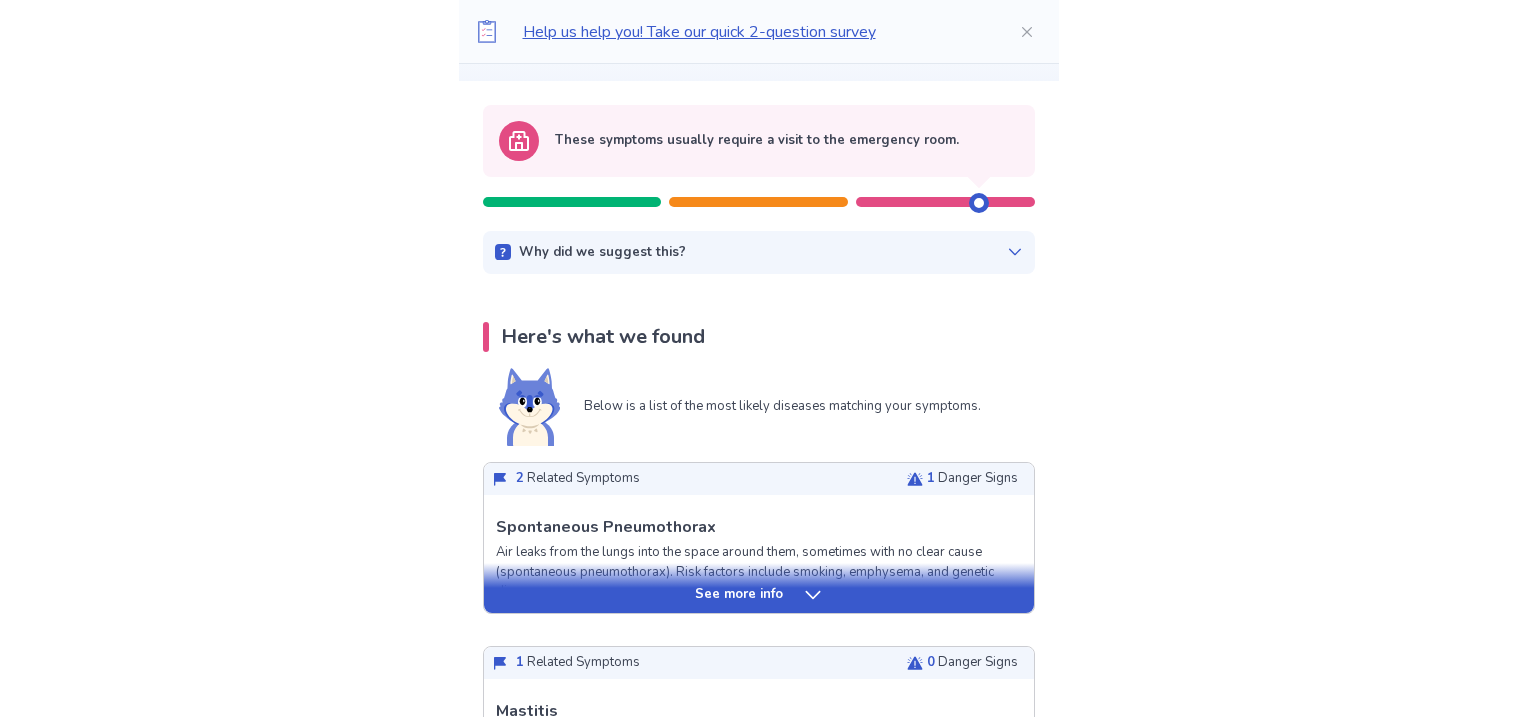 click on "Why did we suggest this?" at bounding box center [759, 253] 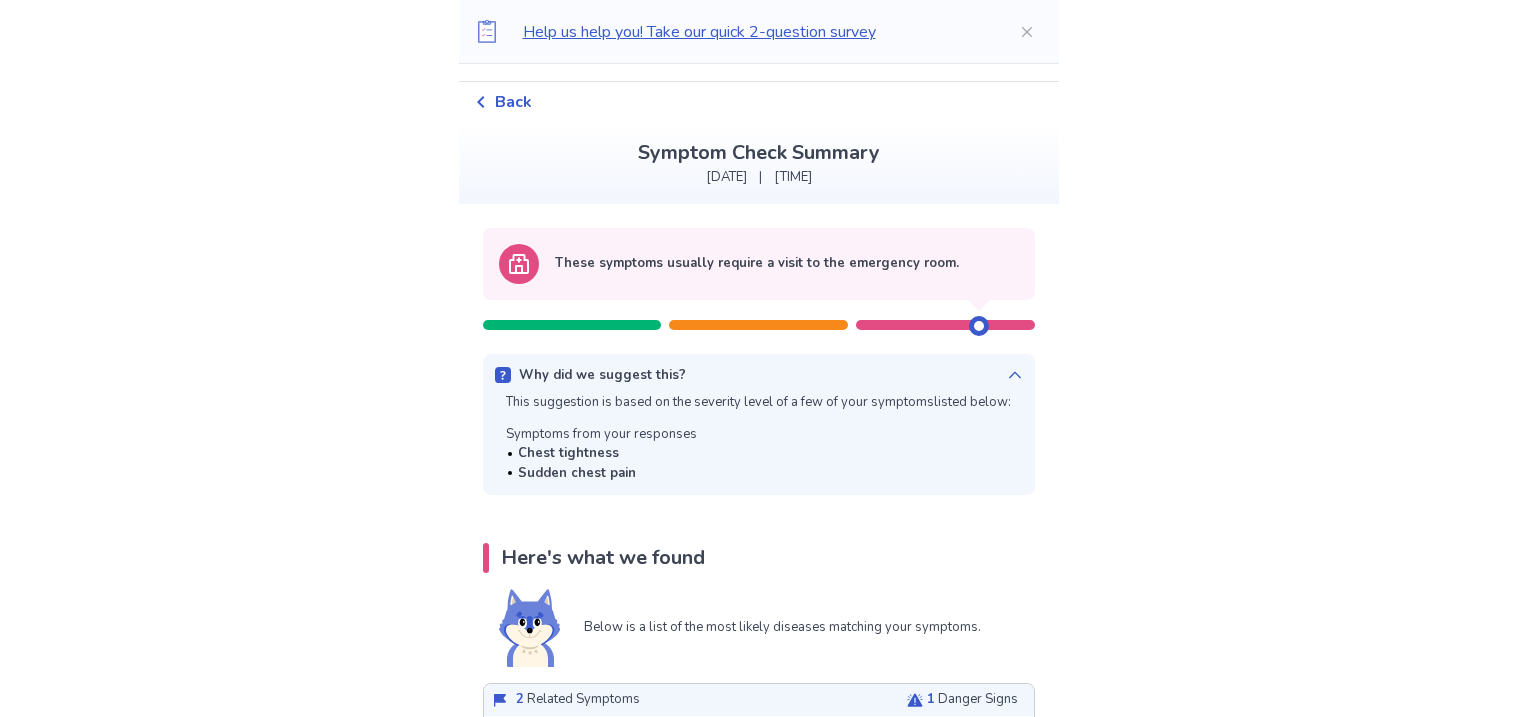 scroll, scrollTop: 43, scrollLeft: 0, axis: vertical 